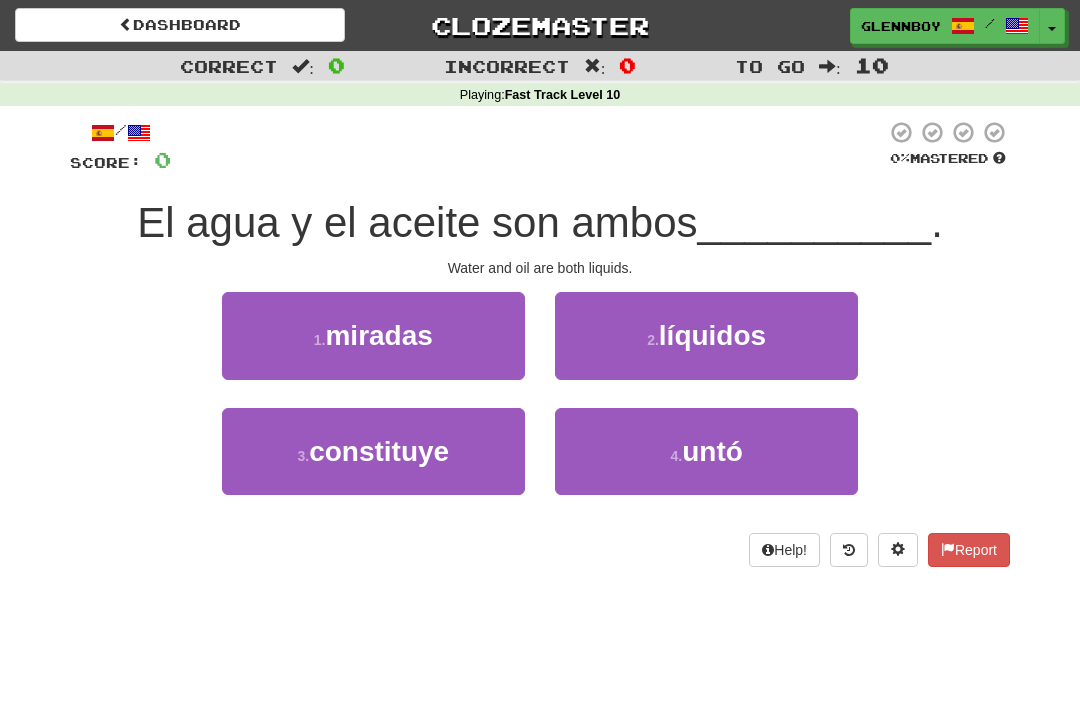 scroll, scrollTop: 0, scrollLeft: 0, axis: both 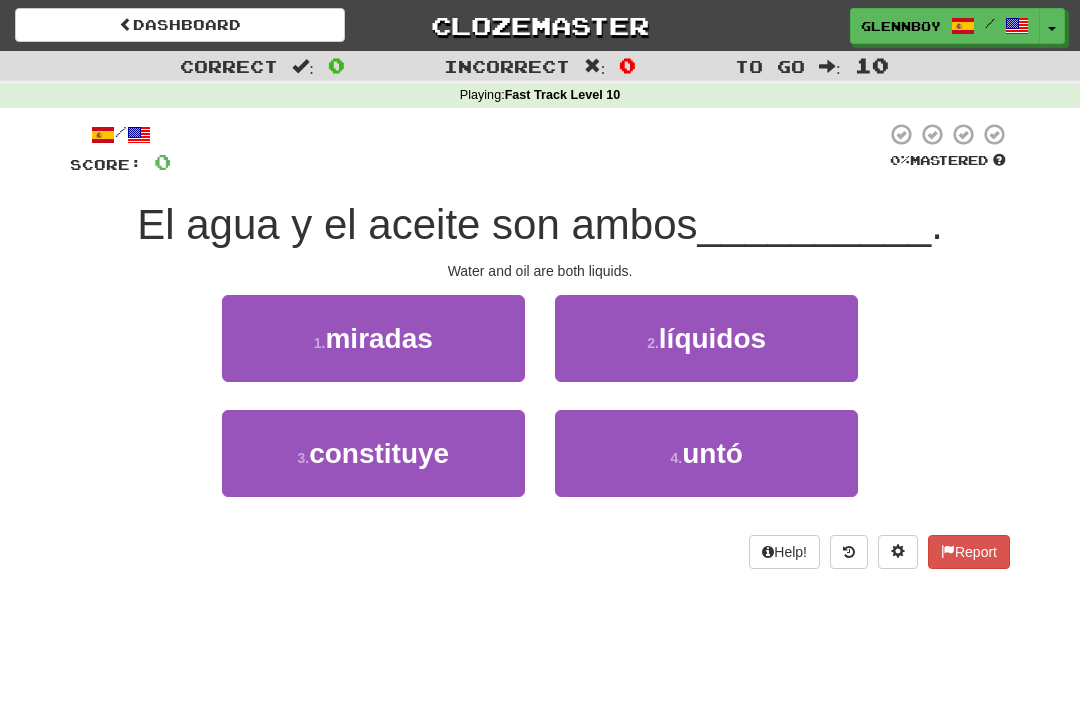 click on "Dashboard" at bounding box center [180, 25] 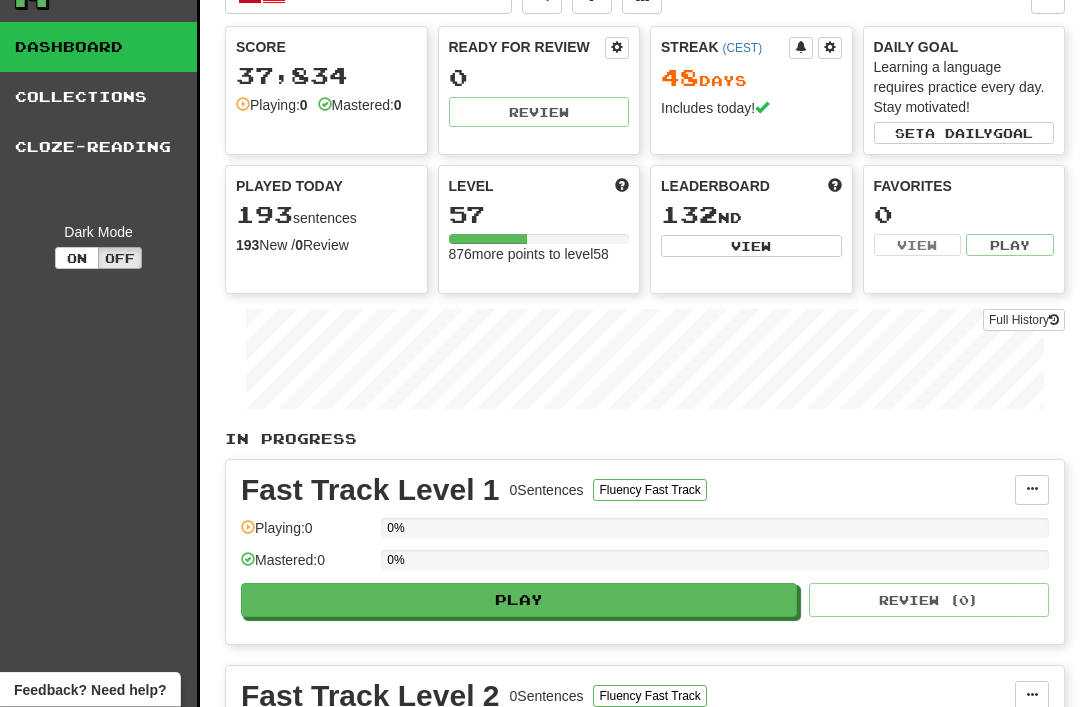 scroll, scrollTop: 0, scrollLeft: 0, axis: both 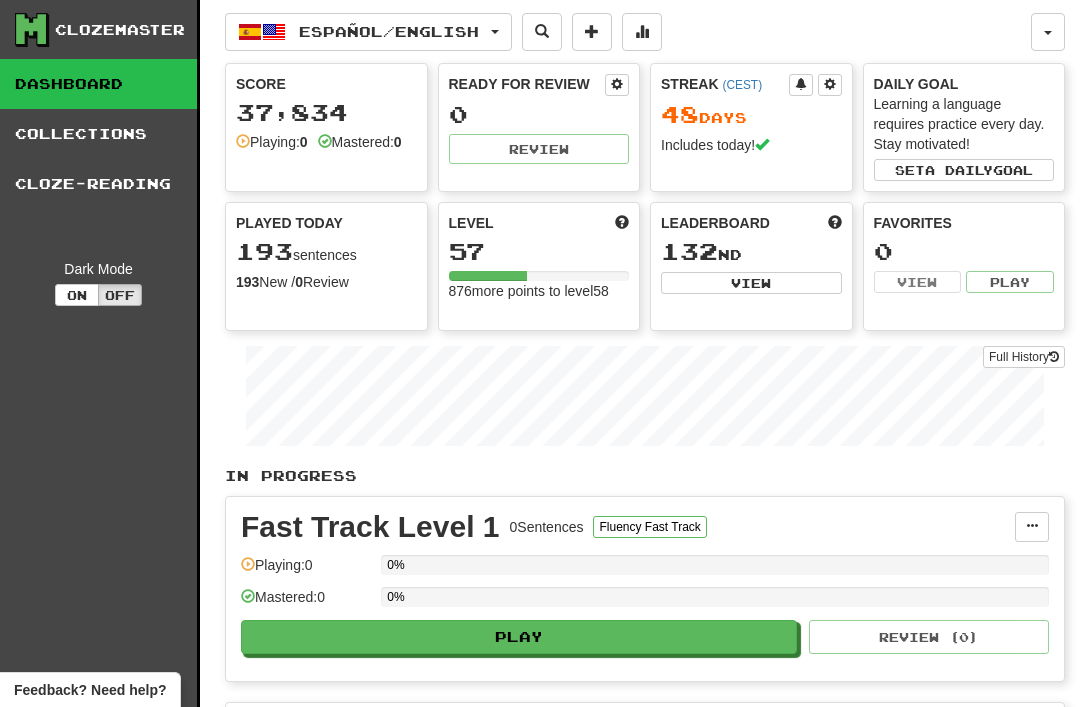 click on "Español  /  English" at bounding box center [368, 32] 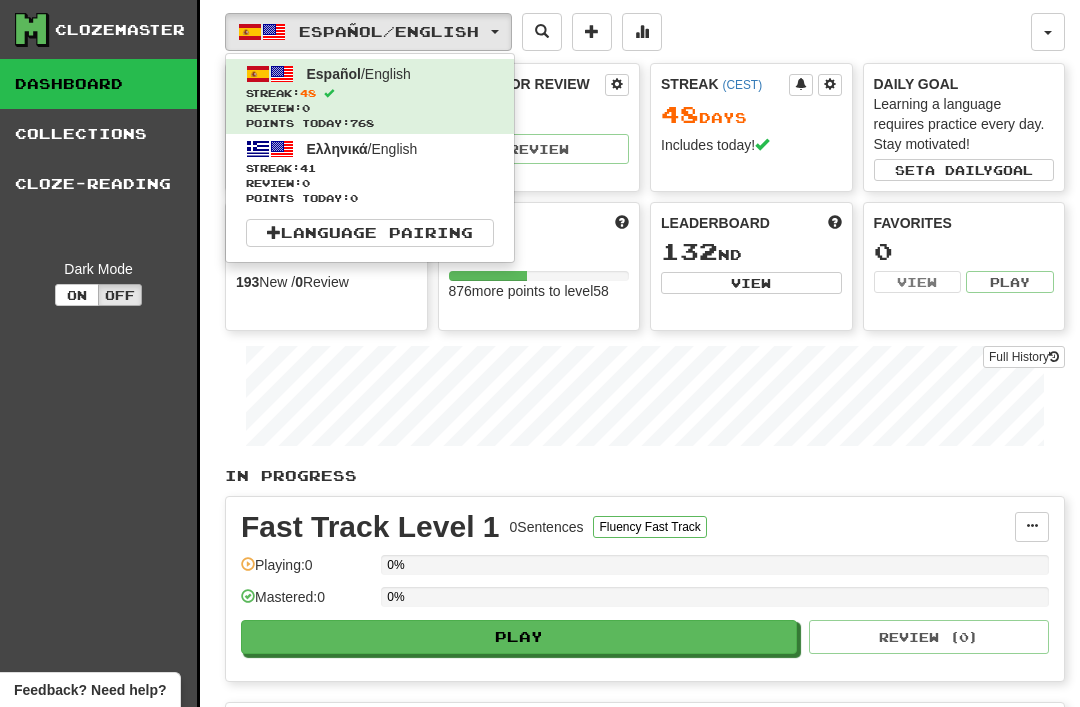 click on "41" at bounding box center (308, 168) 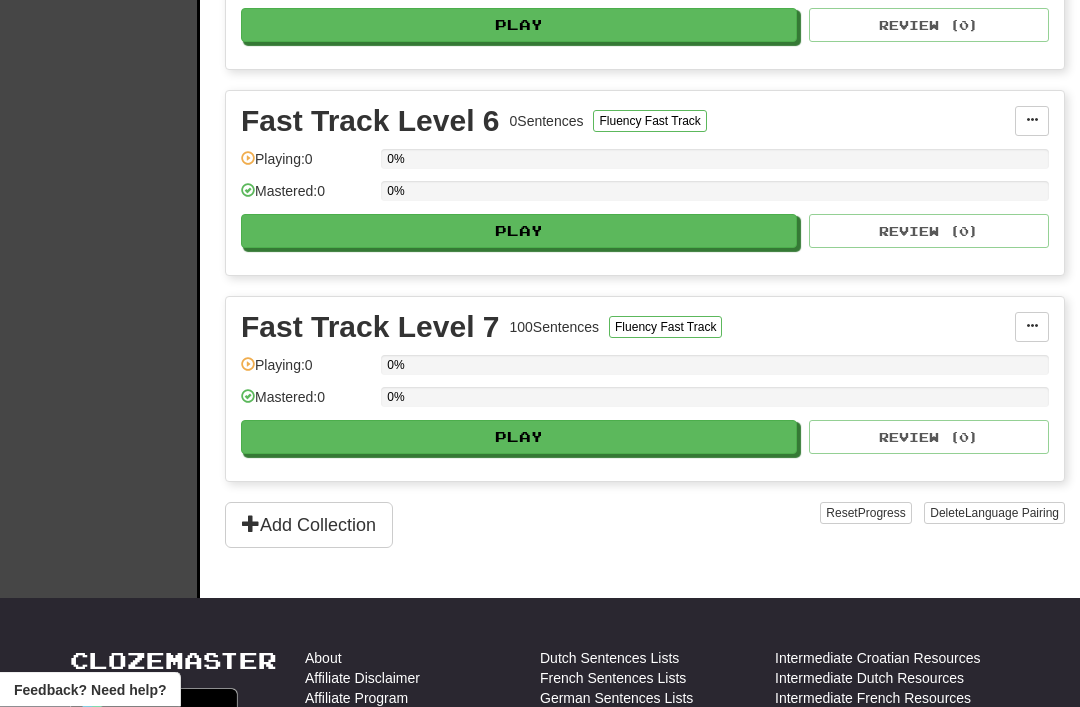 scroll, scrollTop: 1437, scrollLeft: 0, axis: vertical 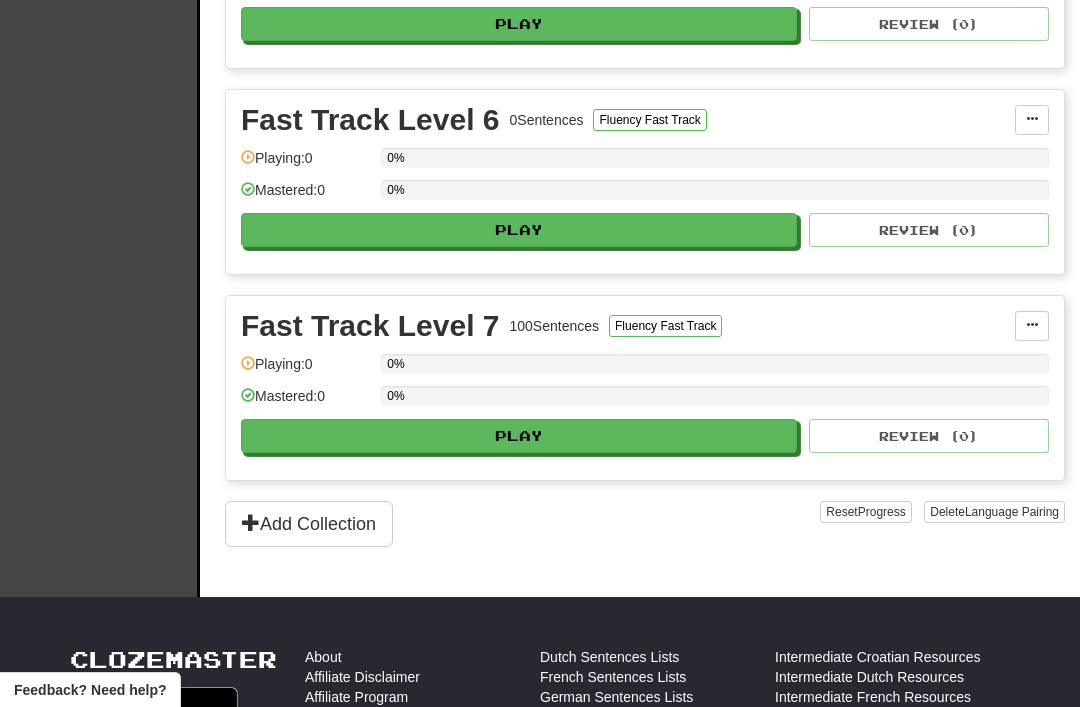 click on "Play" at bounding box center (519, 436) 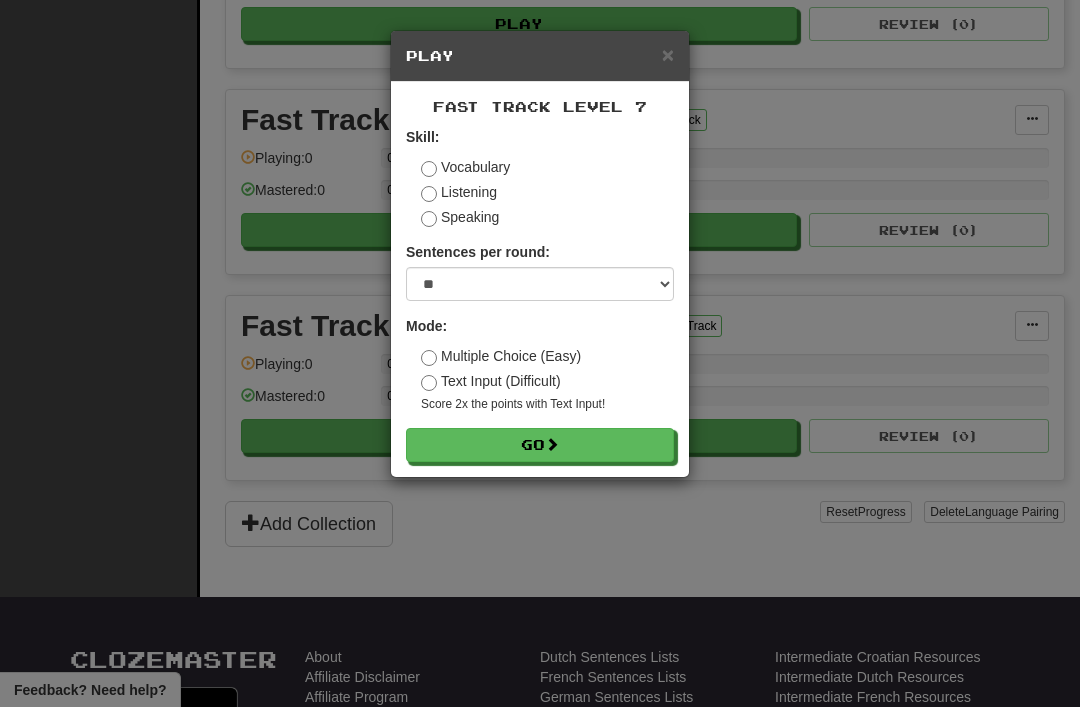 click on "Go" at bounding box center [540, 445] 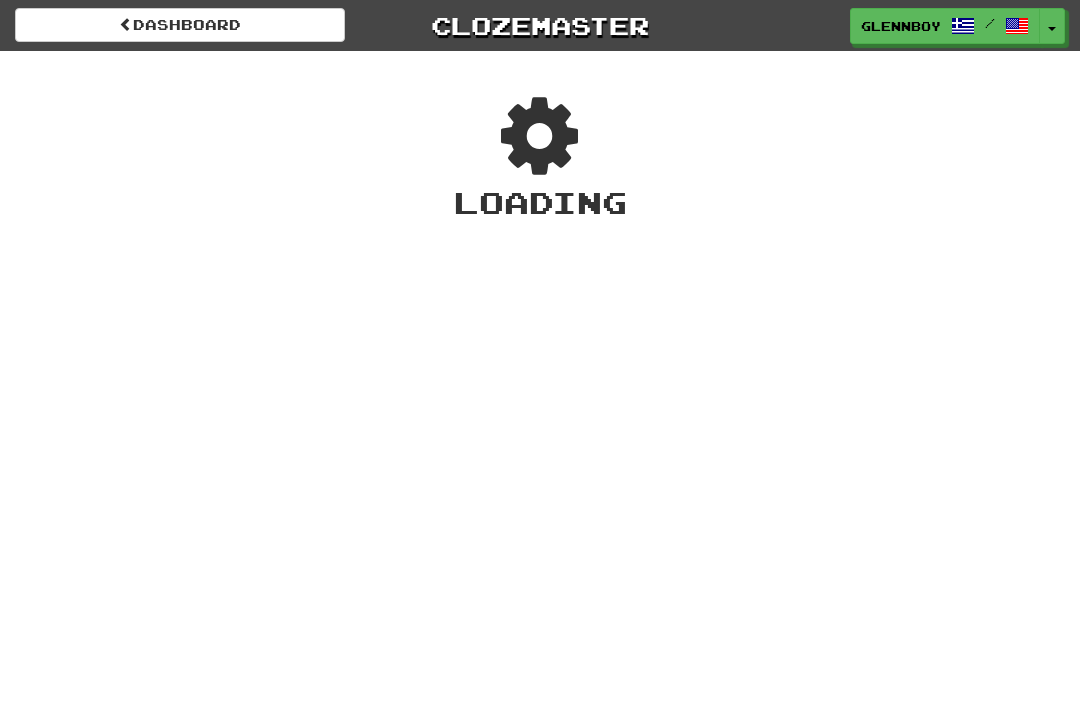 scroll, scrollTop: 0, scrollLeft: 0, axis: both 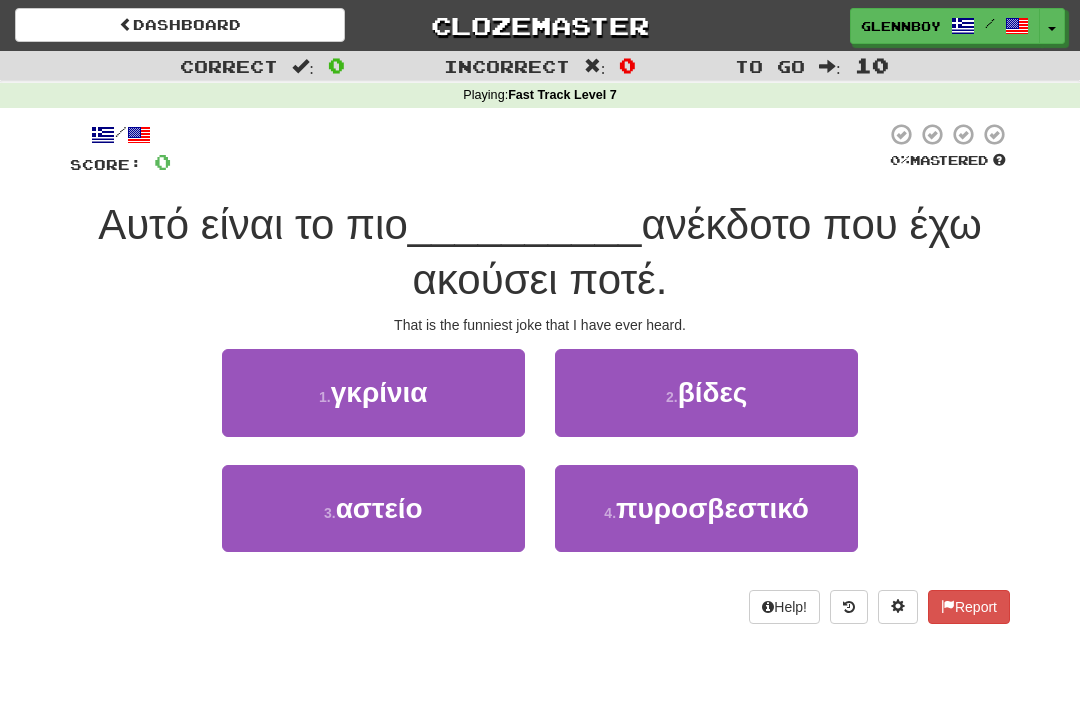 click on "αστείο" at bounding box center [379, 508] 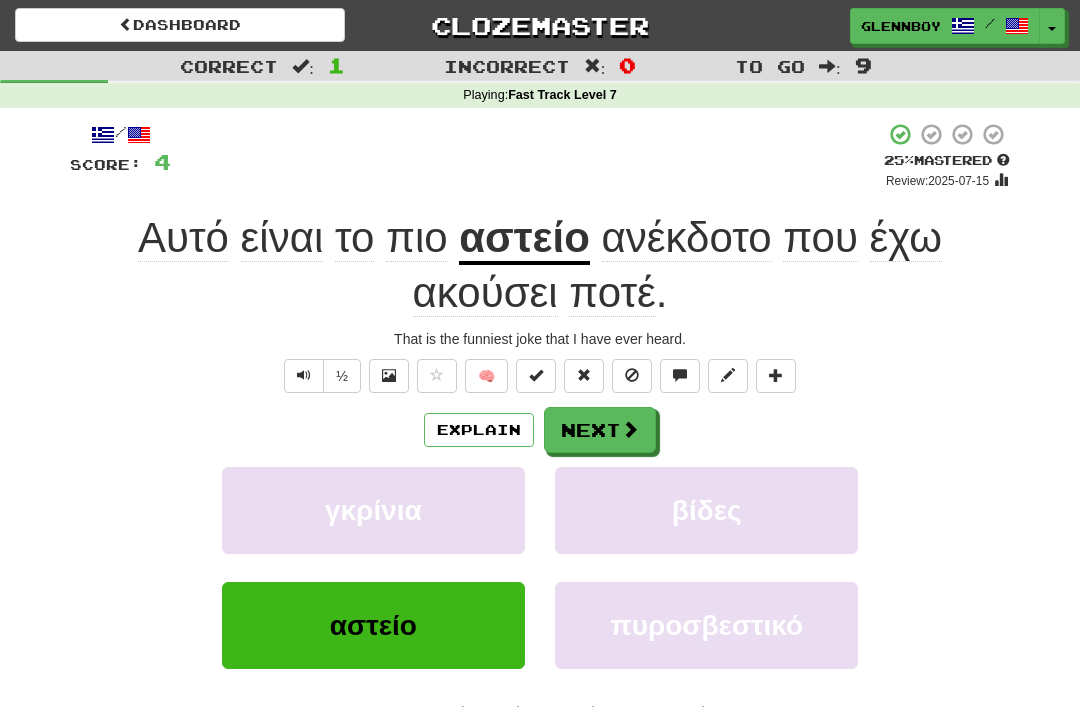 click at bounding box center (304, 376) 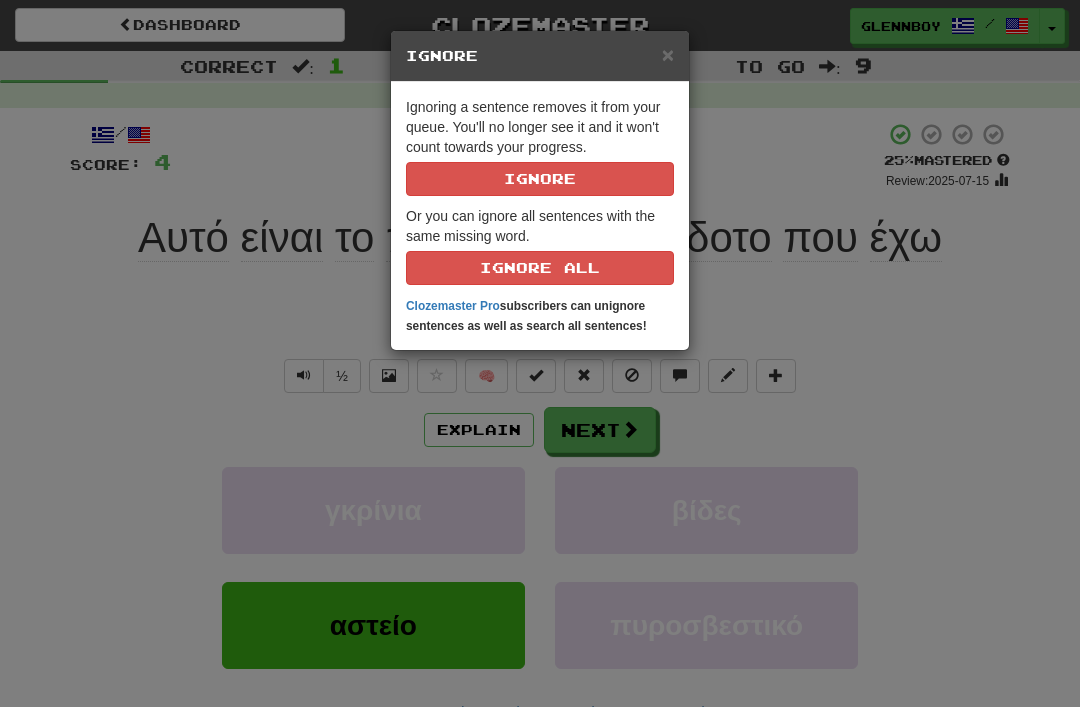 click on "Ignore" at bounding box center [540, 179] 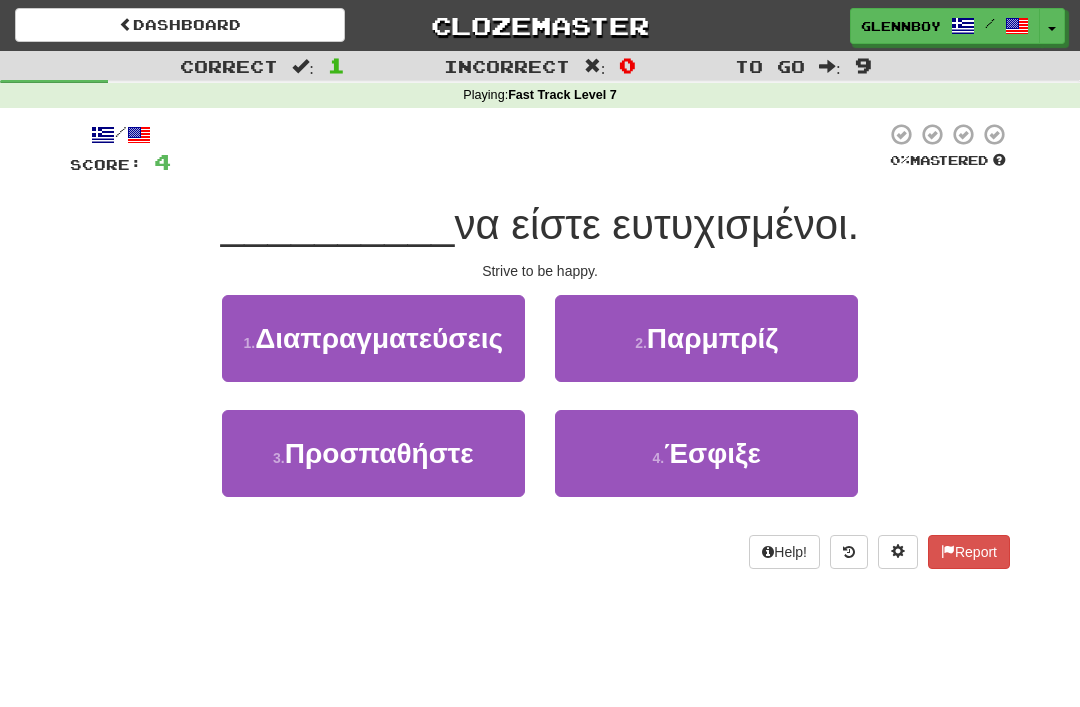 click on "Προσπαθήστε" at bounding box center [379, 453] 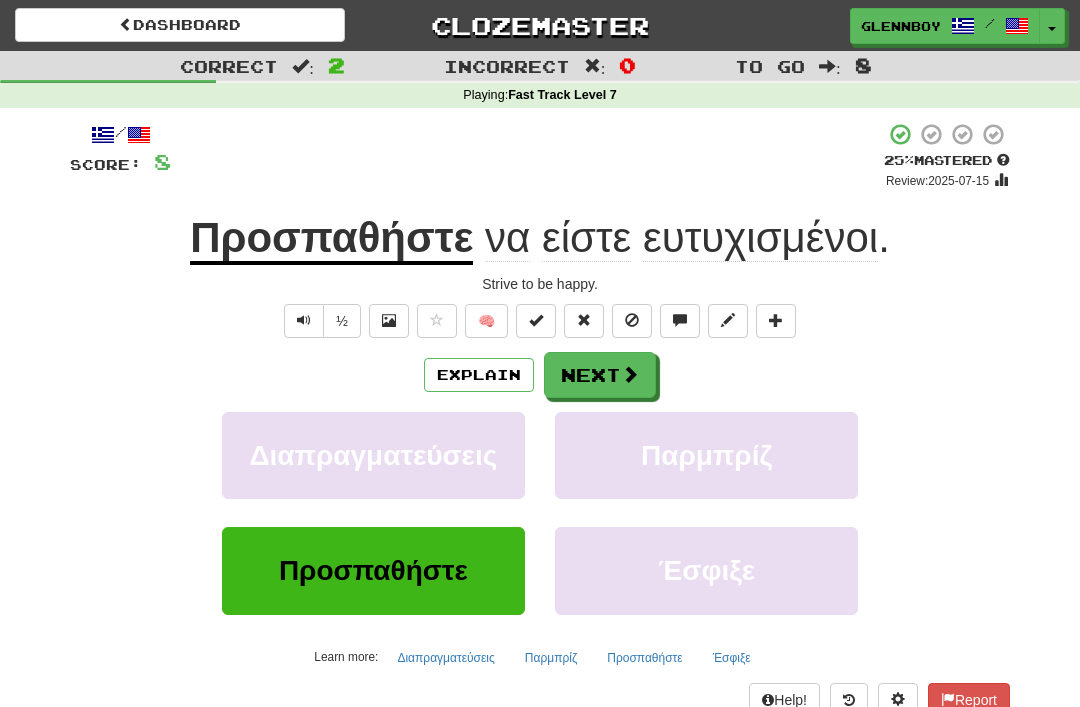 click at bounding box center (632, 321) 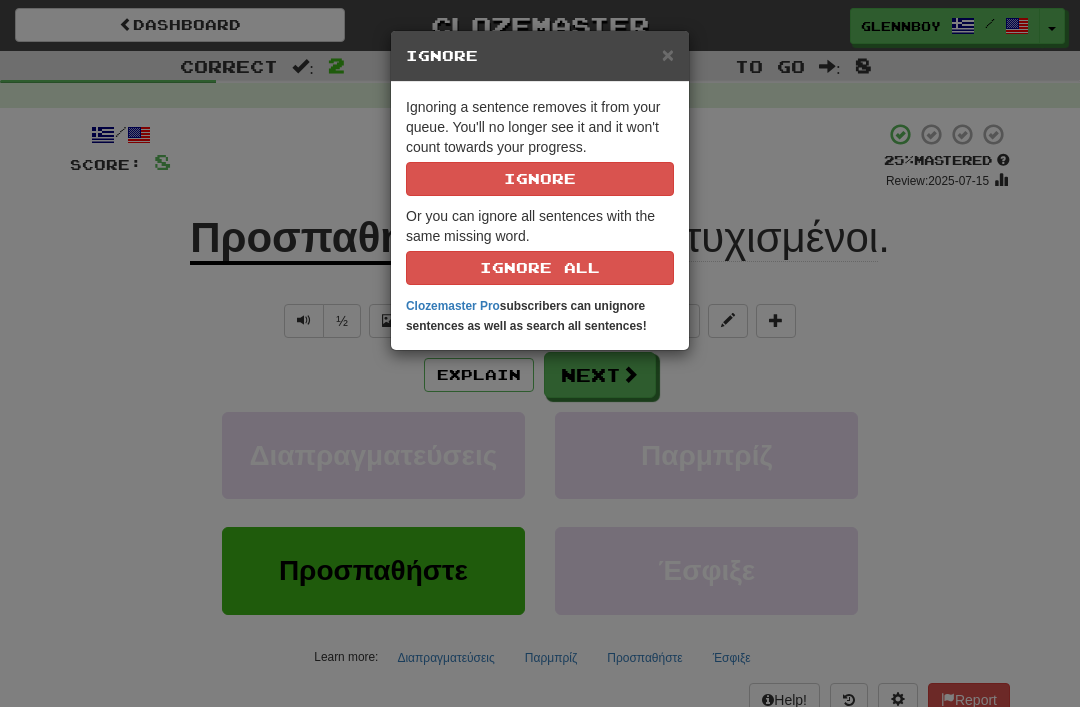 click on "Ignore" at bounding box center (540, 179) 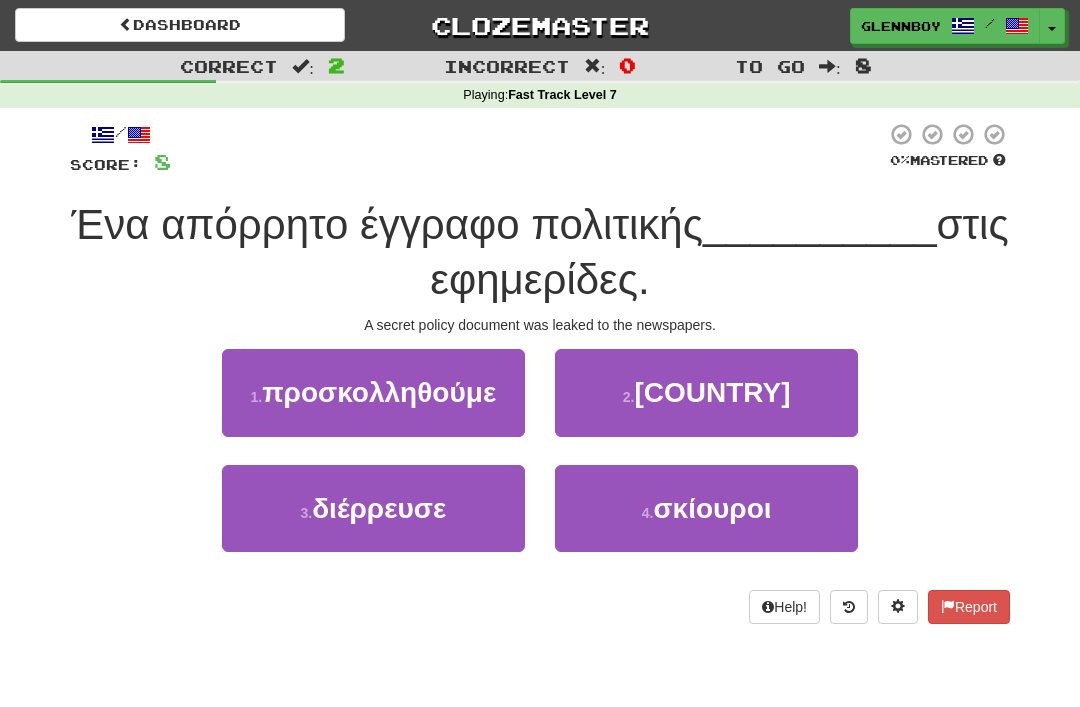 click on "διέρρευσε" at bounding box center (379, 508) 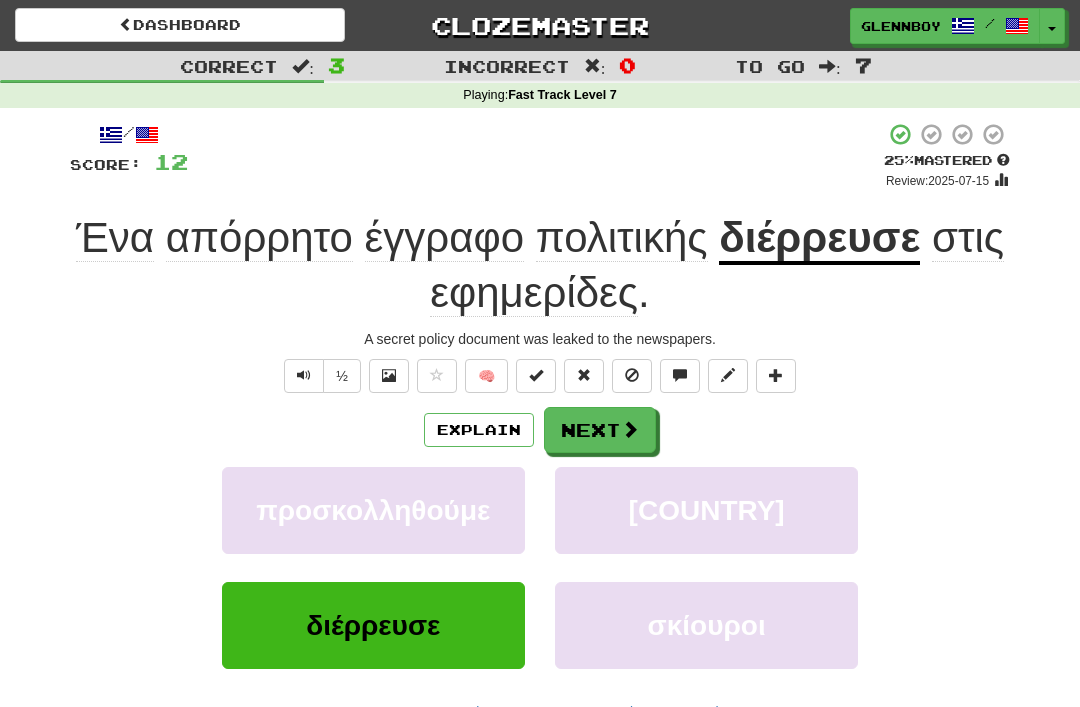 click on "Explain" at bounding box center (479, 430) 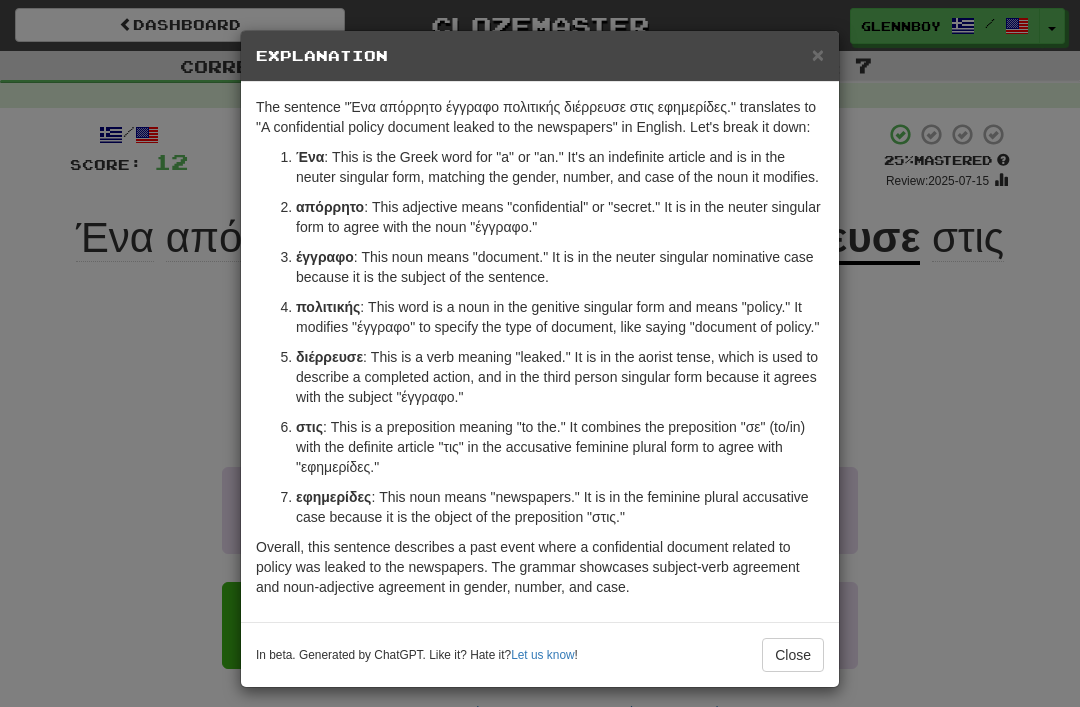 click on "× Explanation The sentence "Ένα απόρρητο έγγραφο πολιτικής διέρρευσε στις εφημερίδες." translates to "A confidential policy document leaked to the newspapers" in English. Let's break it down:
Ένα : This is the Greek word for "a" or "an." It's an indefinite article and is in the neuter singular form, matching the gender, number, and case of the noun it modifies.
απόρρητο : This adjective means "confidential" or "secret." It is in the neuter singular form to agree with the noun "έγγραφο."
έγγραφο : This noun means "document." It is in the neuter singular nominative case because it is the subject of the sentence.
πολιτικής : This word is a noun in the genitive singular form and means "policy." It modifies "έγγραφο" to specify the type of document, like saying "document of policy."
διέρρευσε
στις
εφημερίδες
Let us know ! Close" at bounding box center [540, 353] 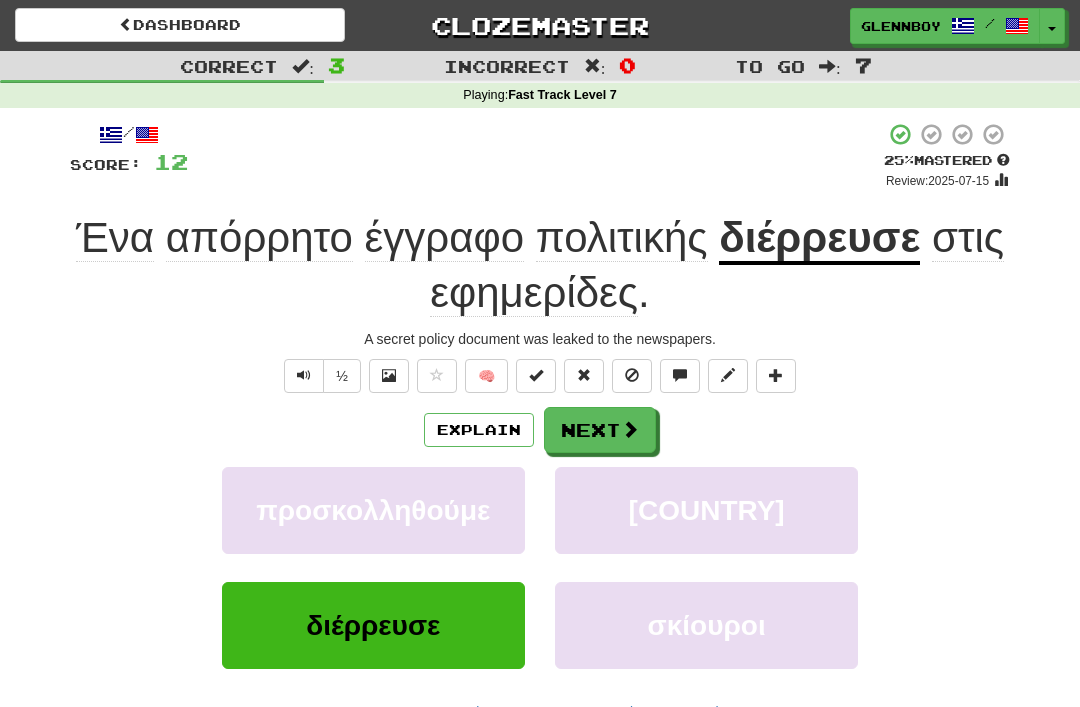 click on "Explain" at bounding box center [479, 430] 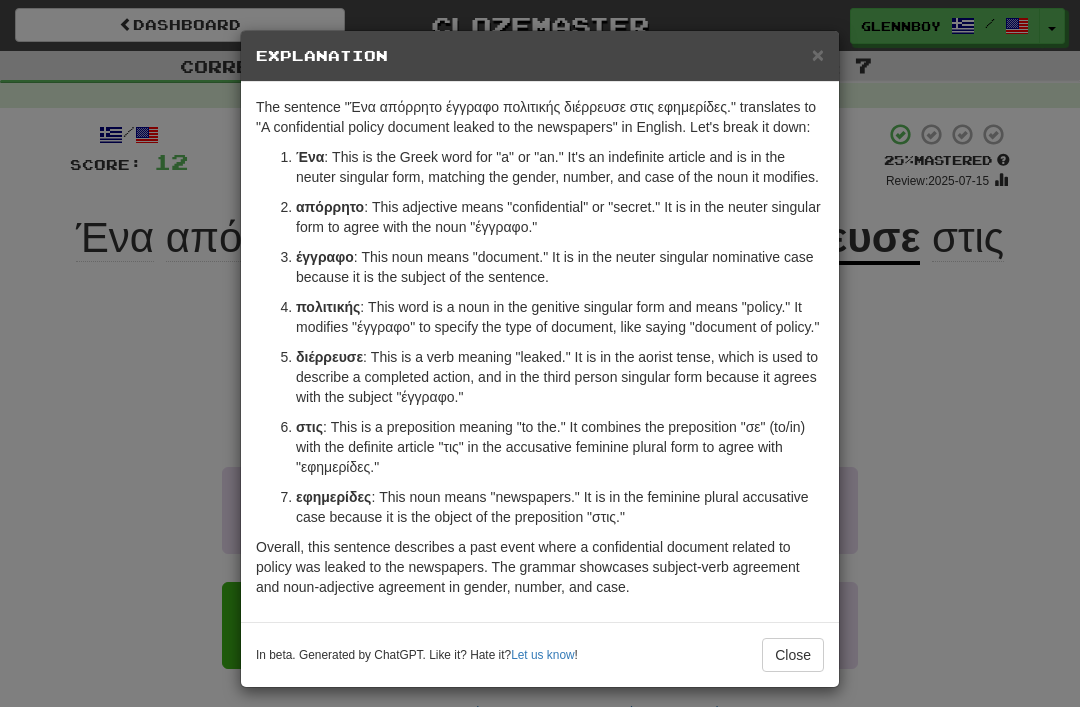 click on "In beta. Generated by ChatGPT. Like it? Hate it?  Let us know ! Close" at bounding box center (540, 654) 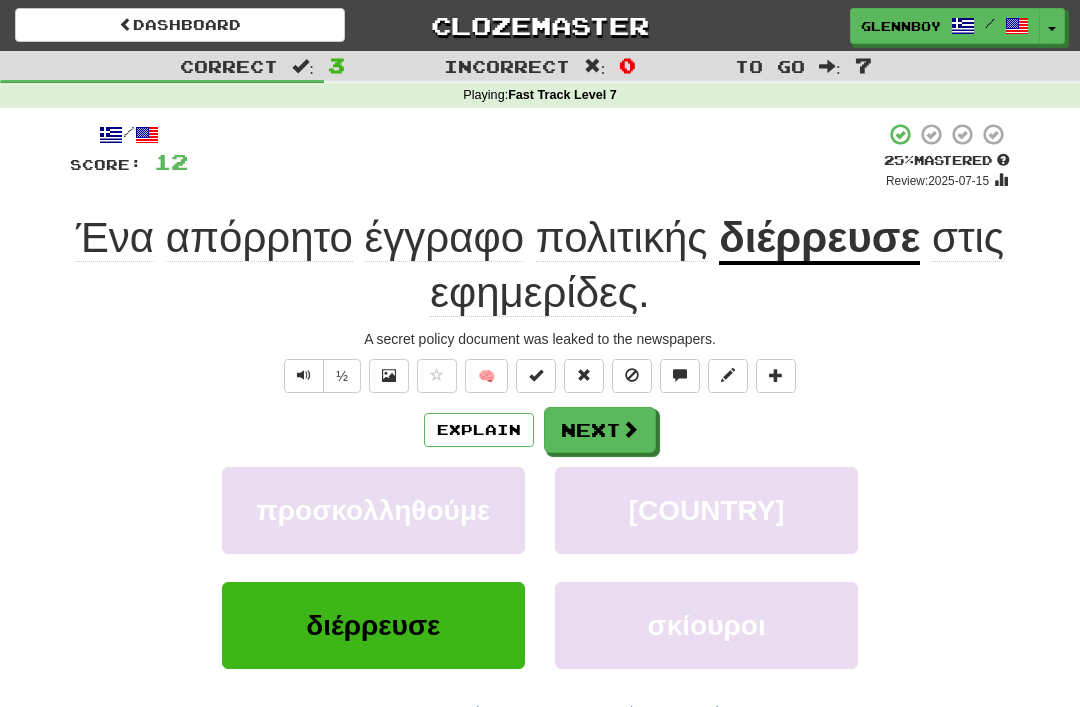 click at bounding box center [304, 376] 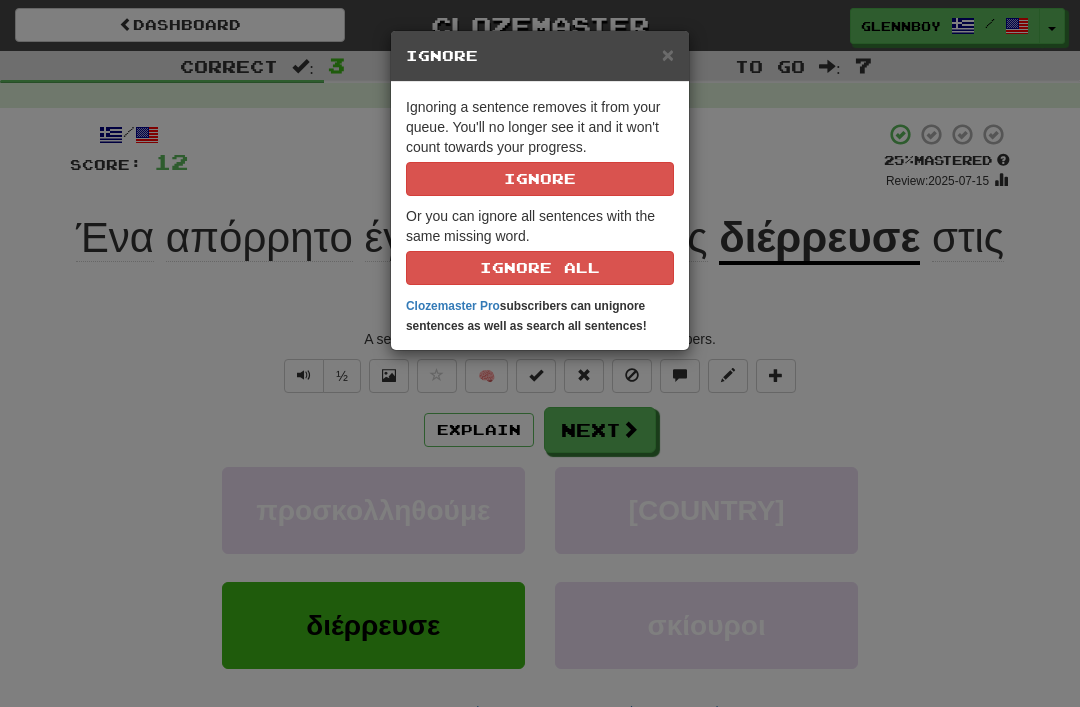 click on "Ignore" at bounding box center (540, 179) 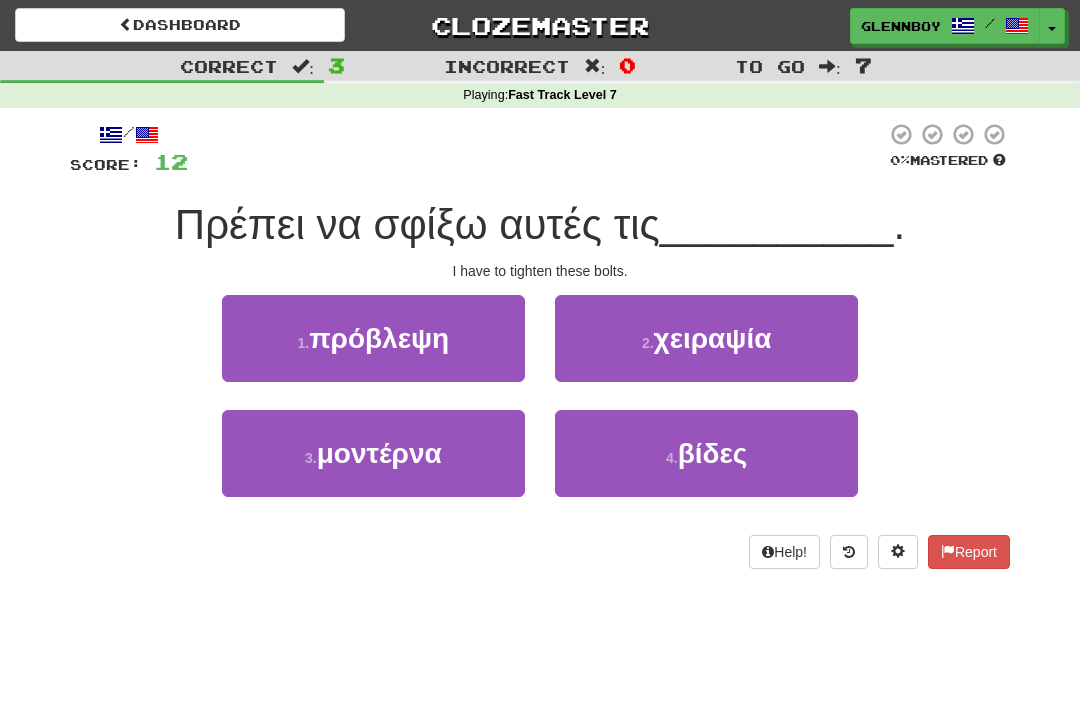 click on "4 ." at bounding box center [672, 458] 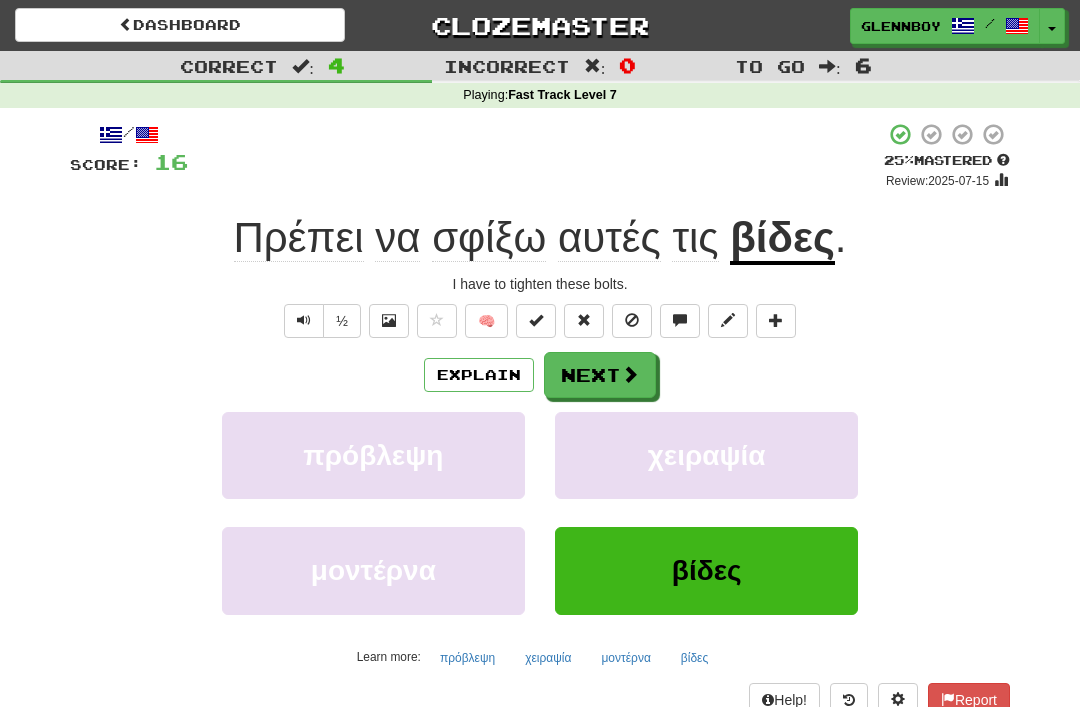 click at bounding box center [632, 320] 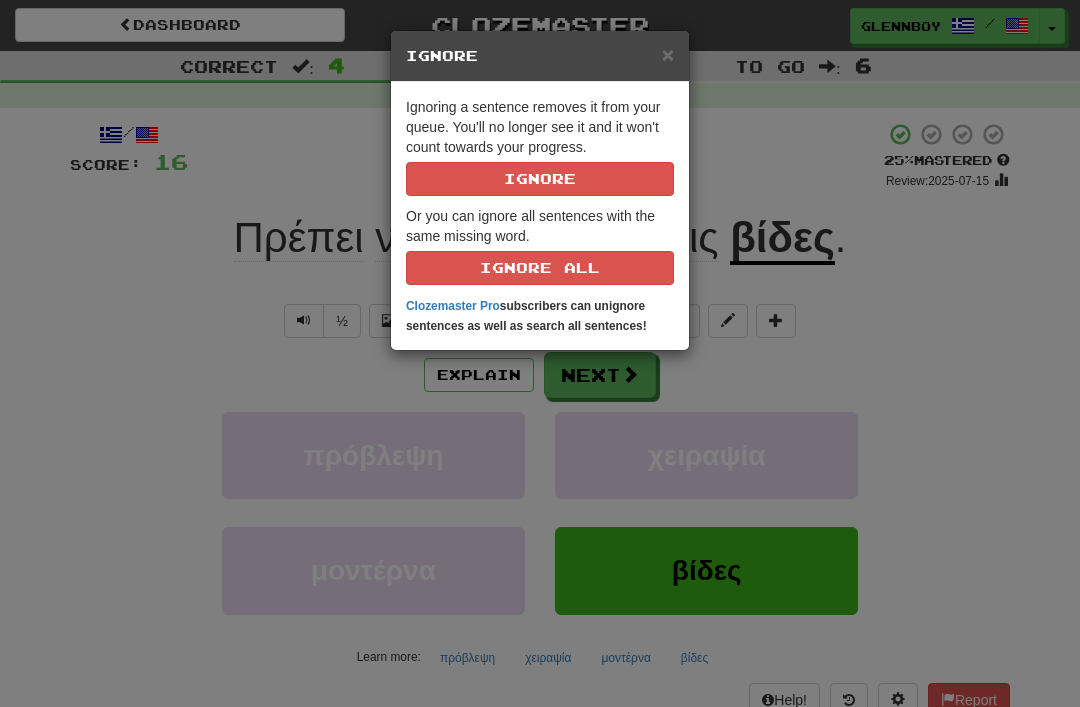 click on "Ignore" at bounding box center [540, 179] 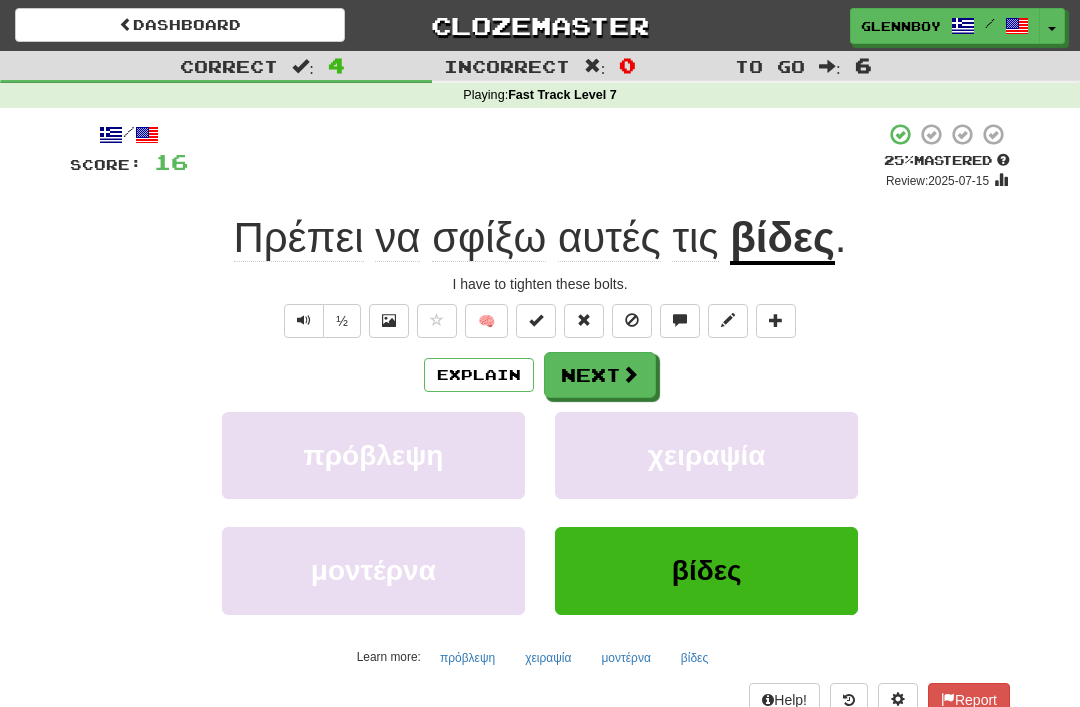 scroll, scrollTop: 21, scrollLeft: 0, axis: vertical 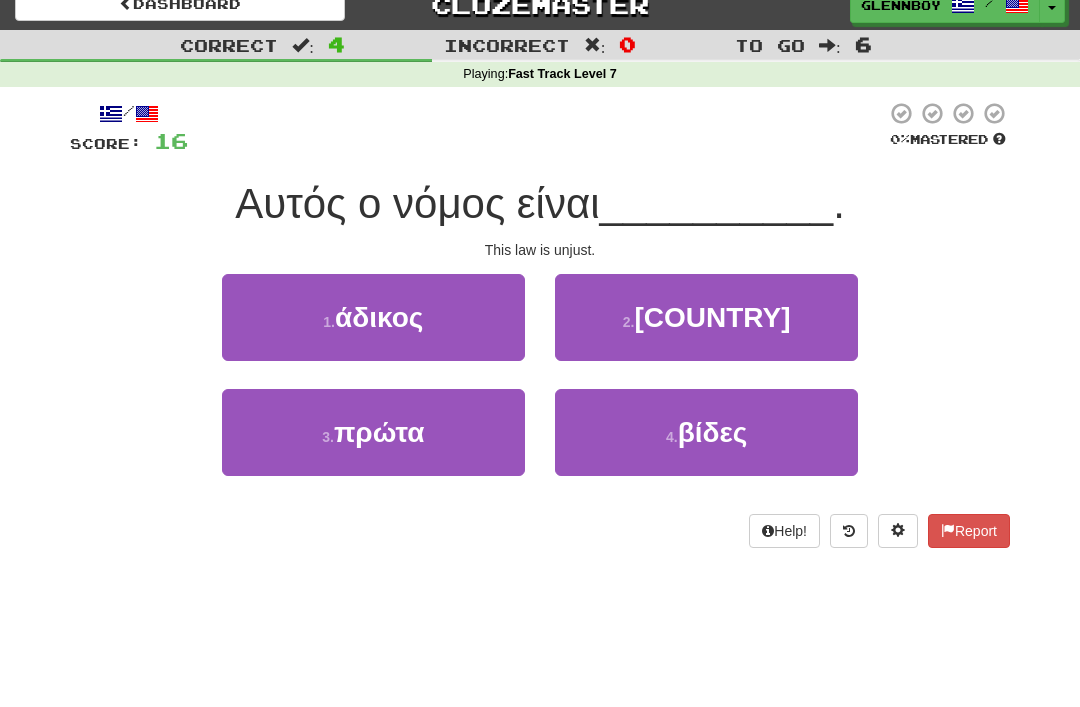click on "άδικος" at bounding box center (379, 317) 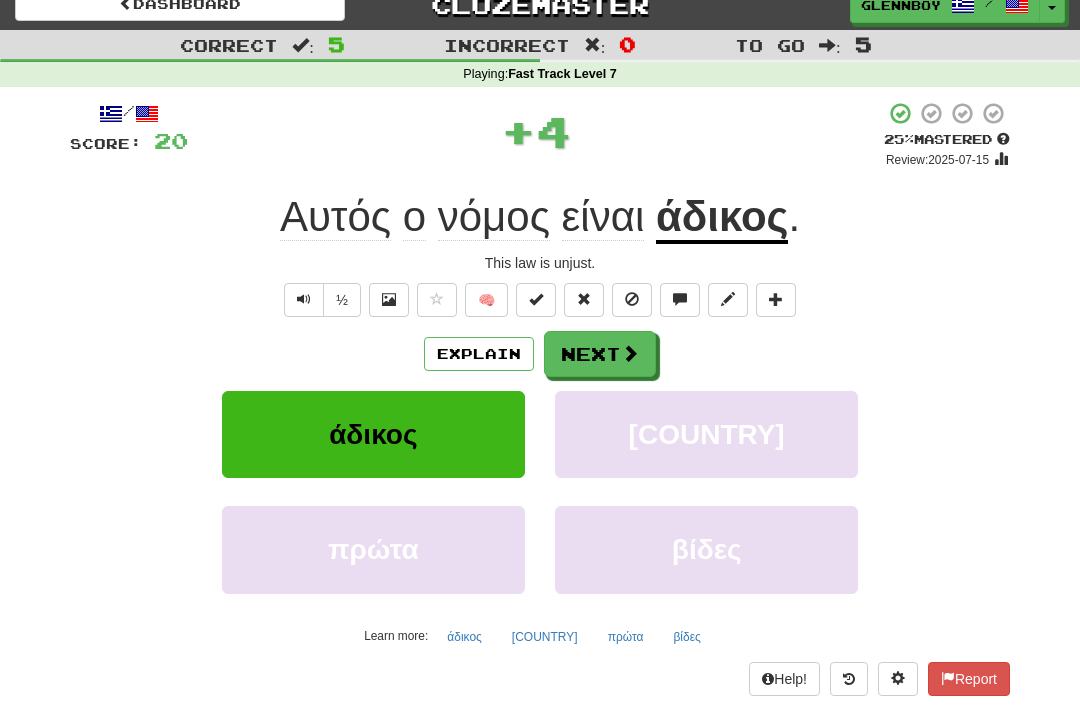 click at bounding box center (632, 300) 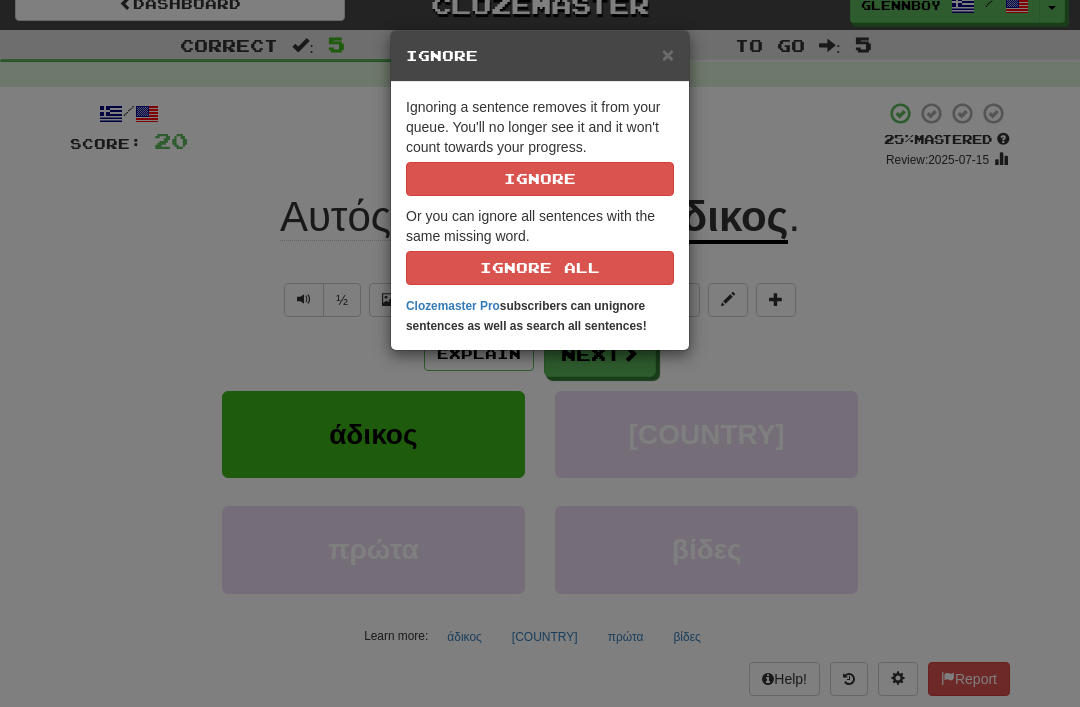 click on "Ignore" at bounding box center [540, 179] 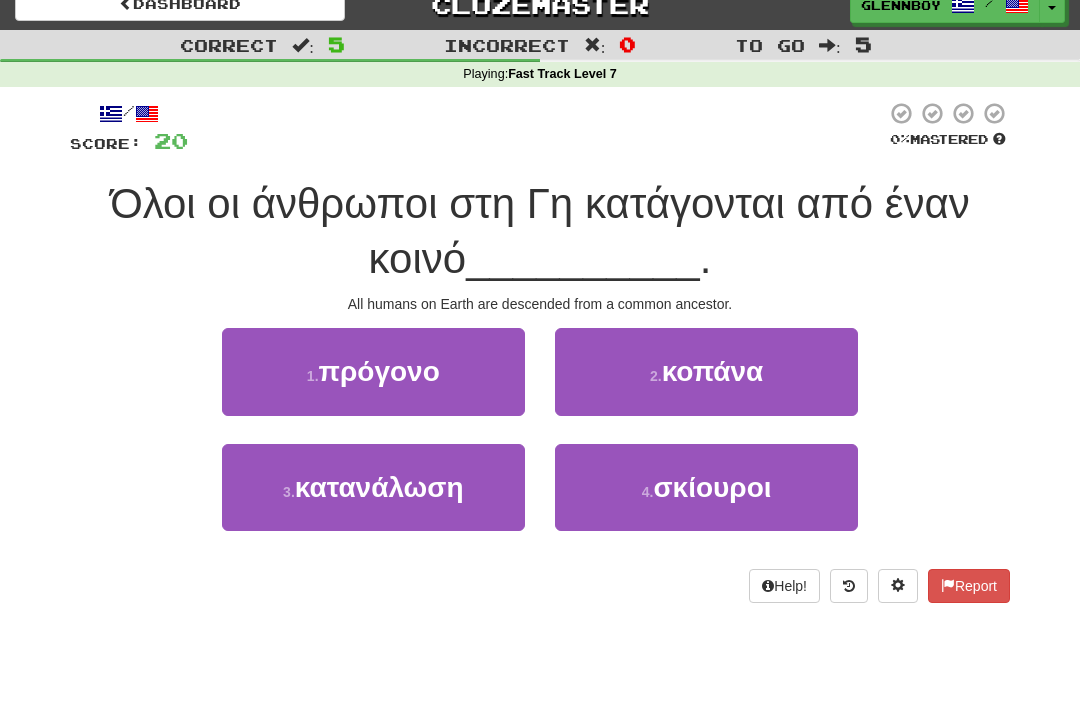 click on "πρόγονο" at bounding box center (379, 371) 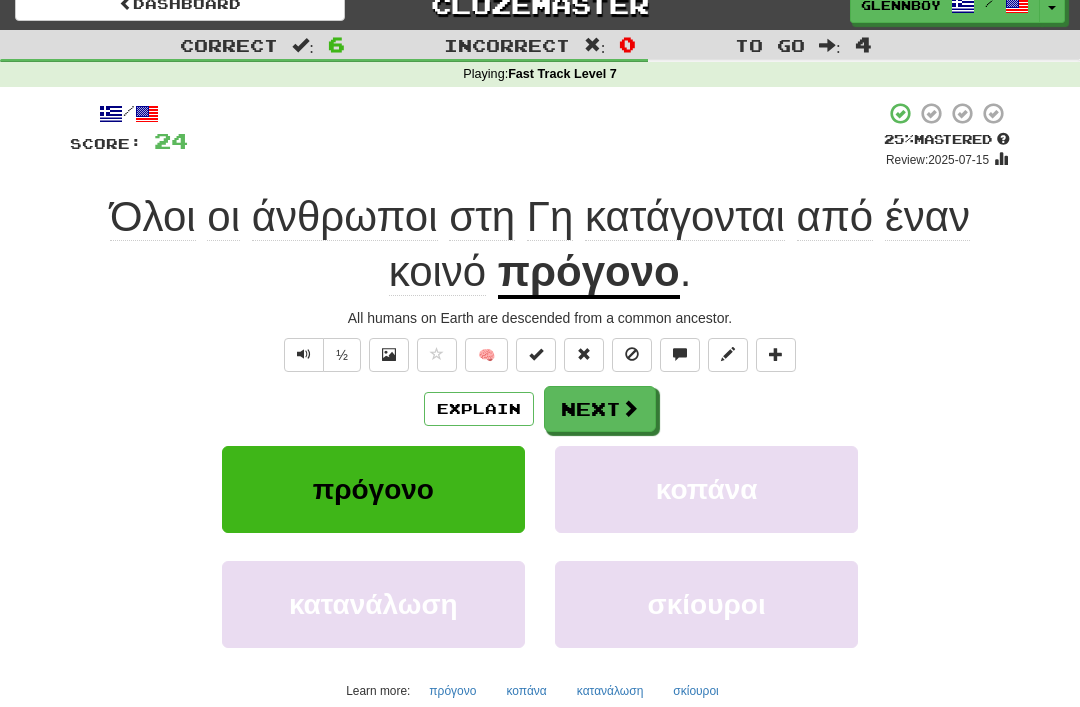click on "Explain" at bounding box center (479, 409) 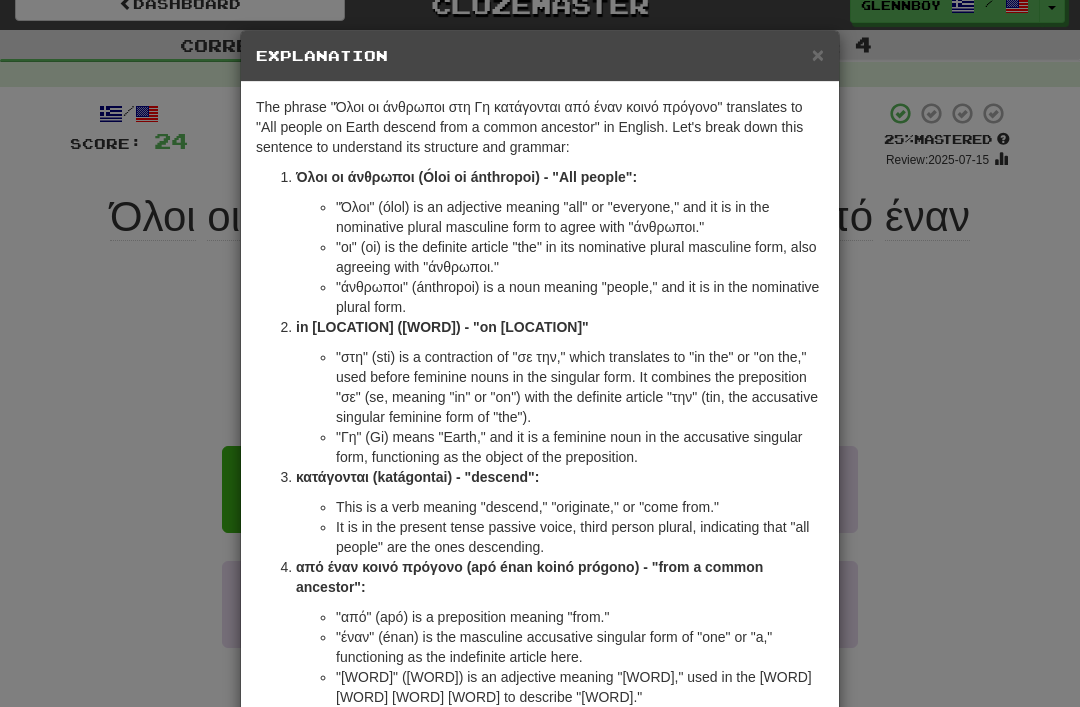 scroll, scrollTop: 0, scrollLeft: 0, axis: both 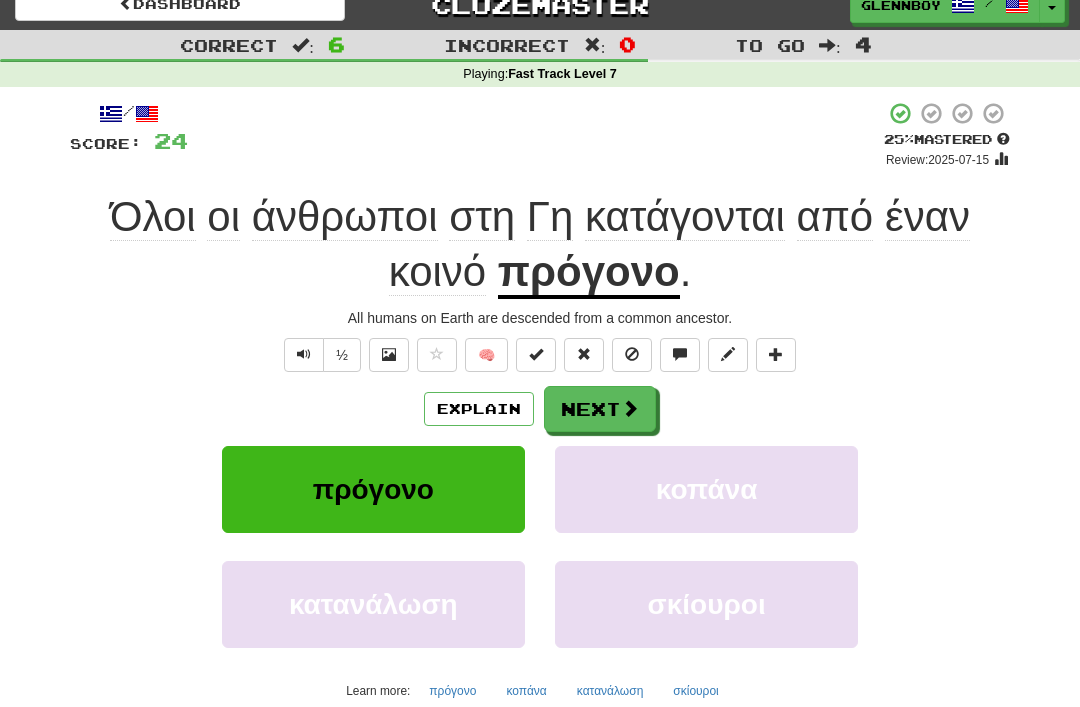 click on "To go   :   4" at bounding box center [900, 44] 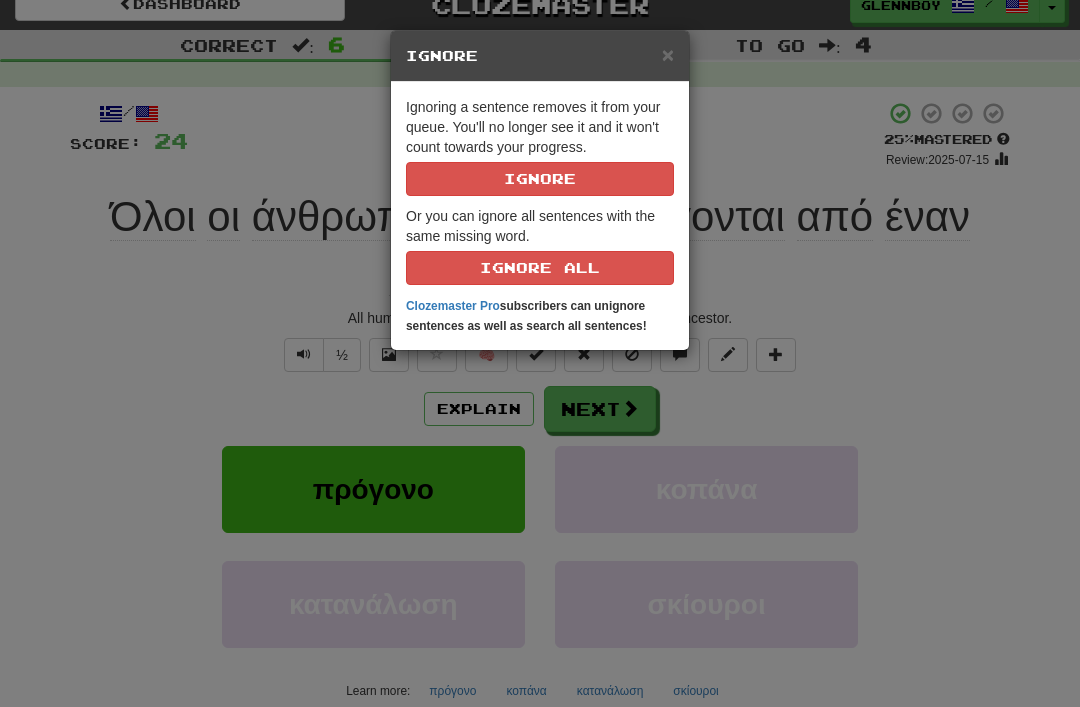 click on "Ignore" at bounding box center [540, 179] 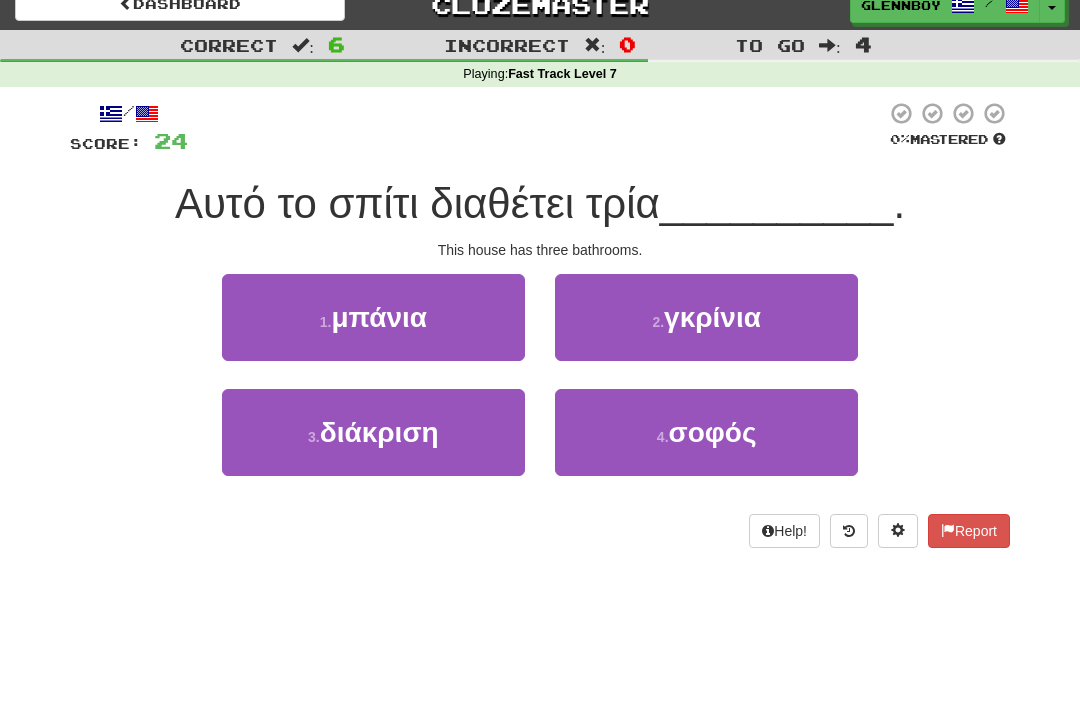 click on "μπάνια" at bounding box center (379, 317) 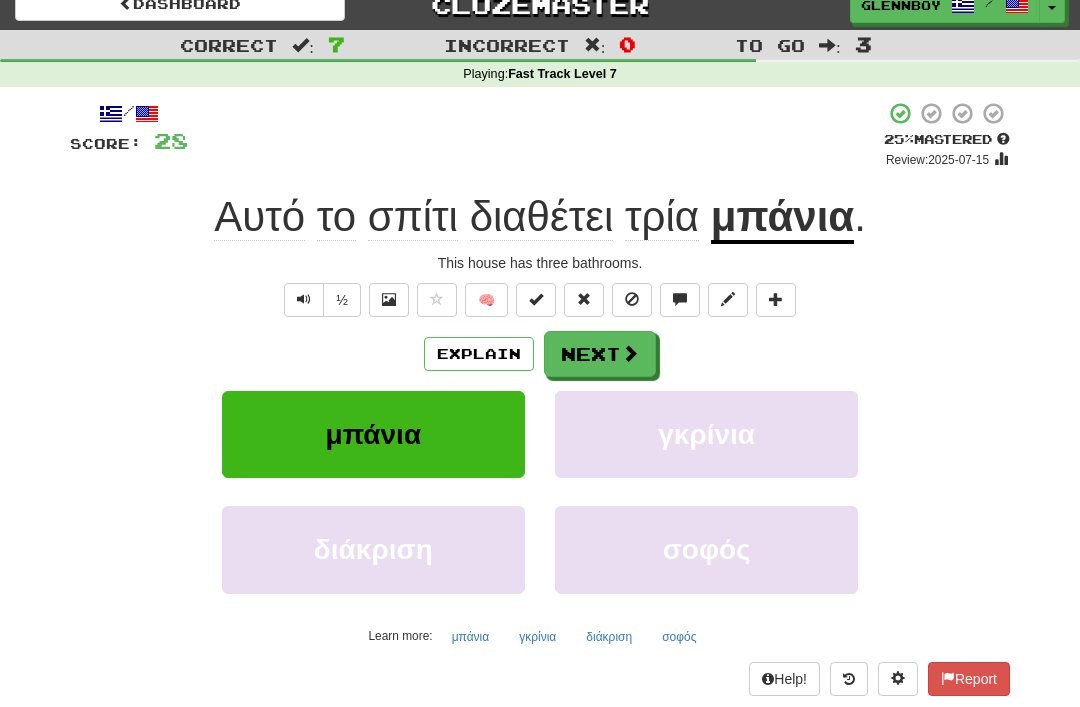 click at bounding box center [632, 299] 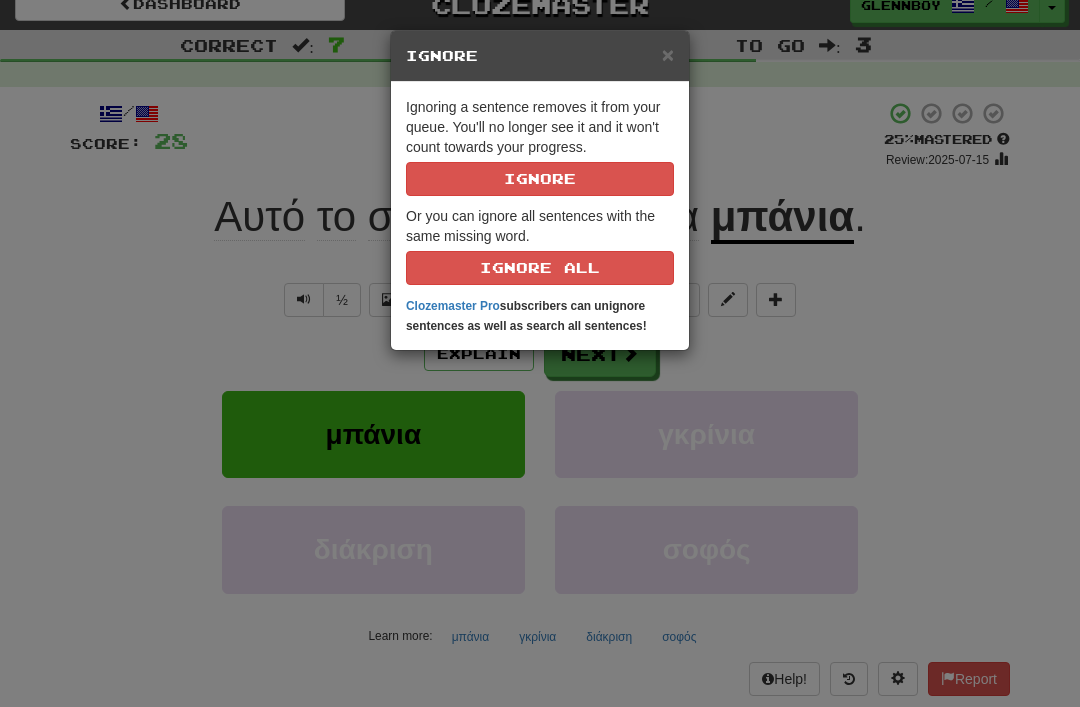 click on "Ignore" at bounding box center (540, 179) 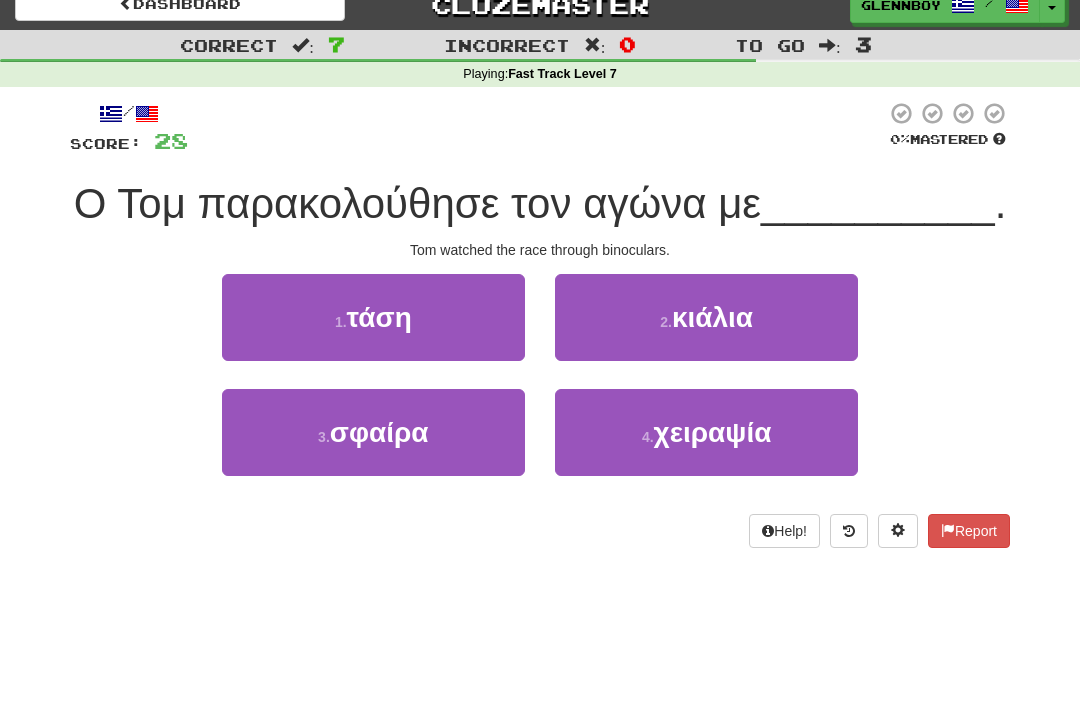 click on "σφαίρα" at bounding box center [379, 432] 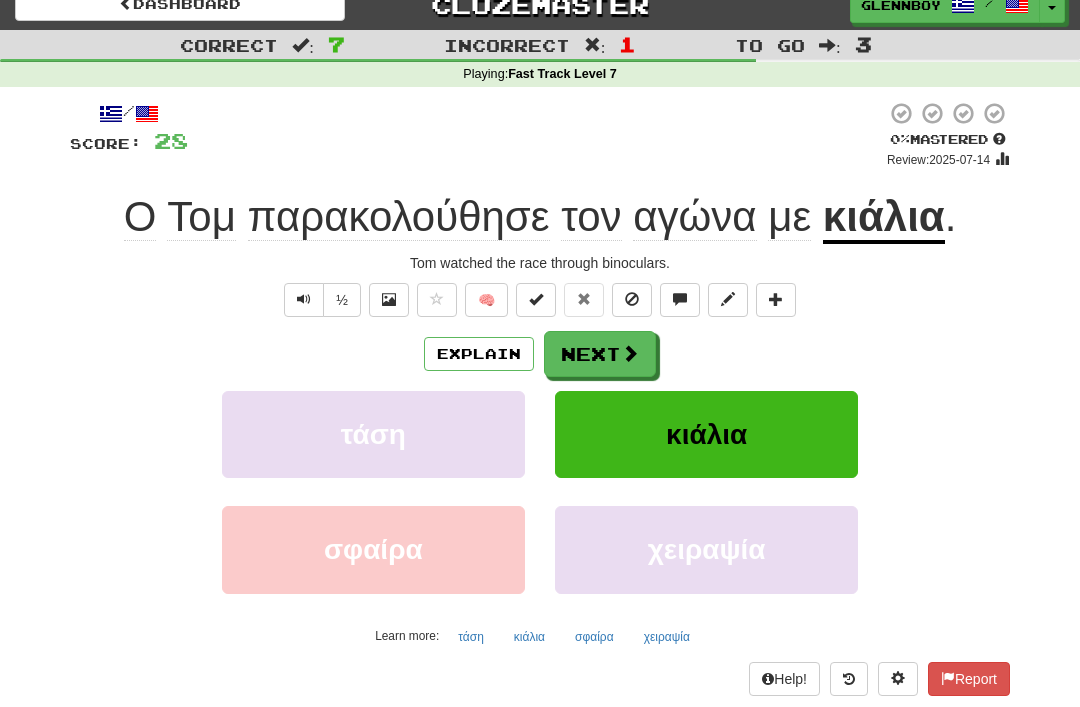 click at bounding box center [632, 299] 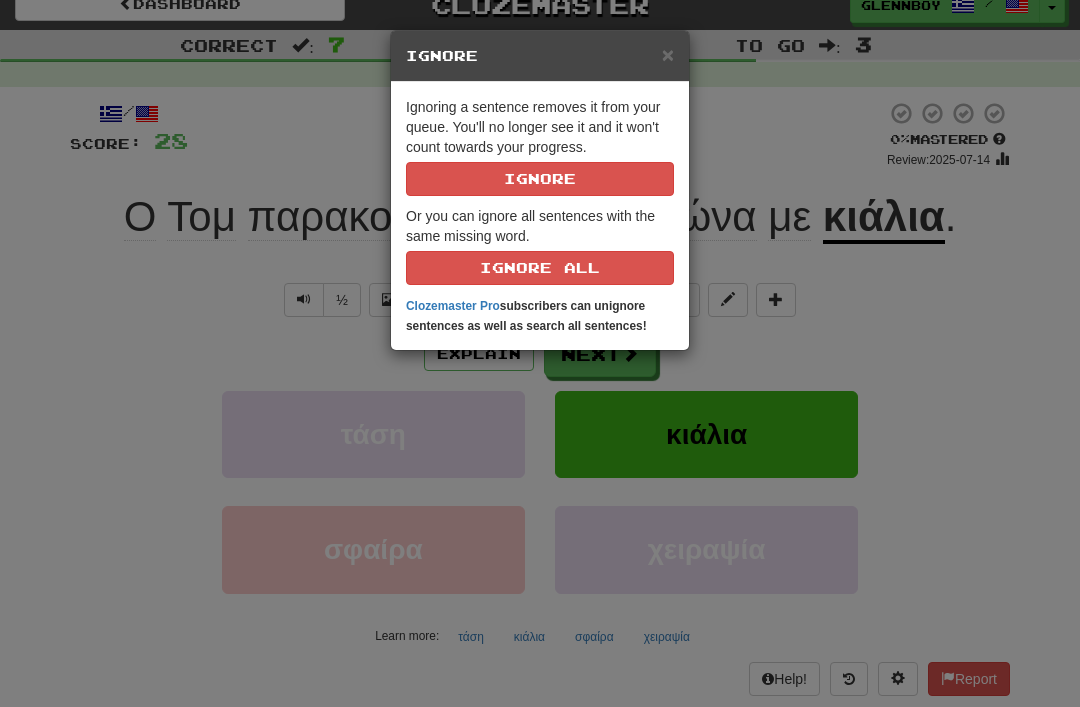 click on "Ignore" at bounding box center (540, 179) 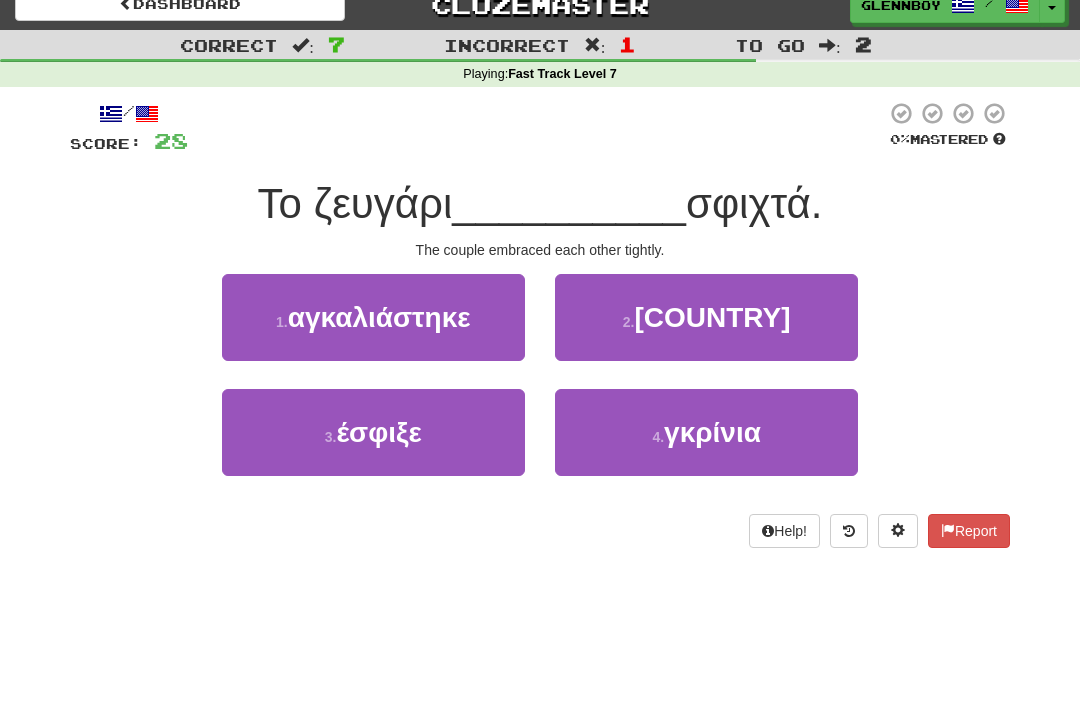 click on "αγκαλιάστηκε" at bounding box center (379, 317) 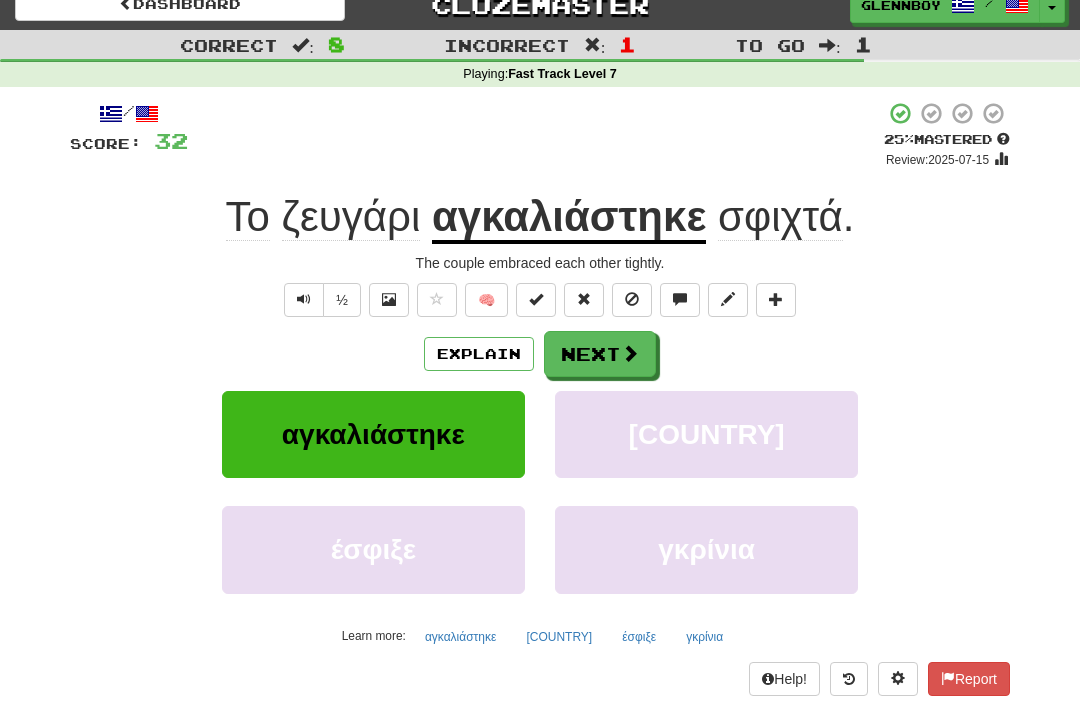 click on "Explain" at bounding box center [479, 354] 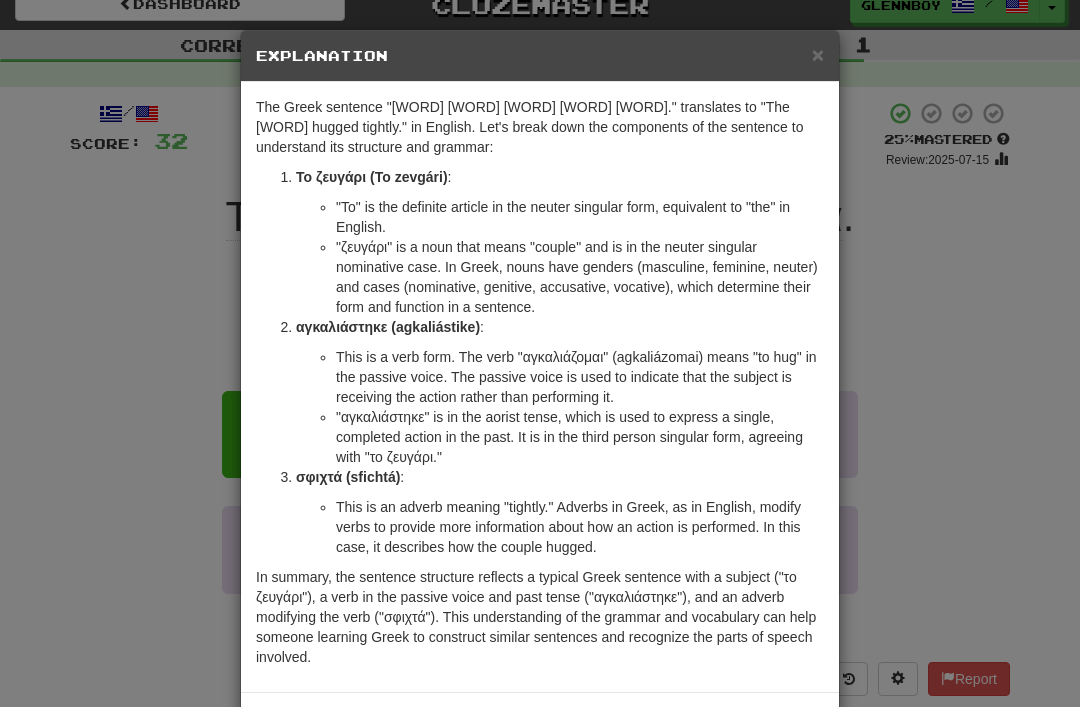 click on "×" at bounding box center (818, 54) 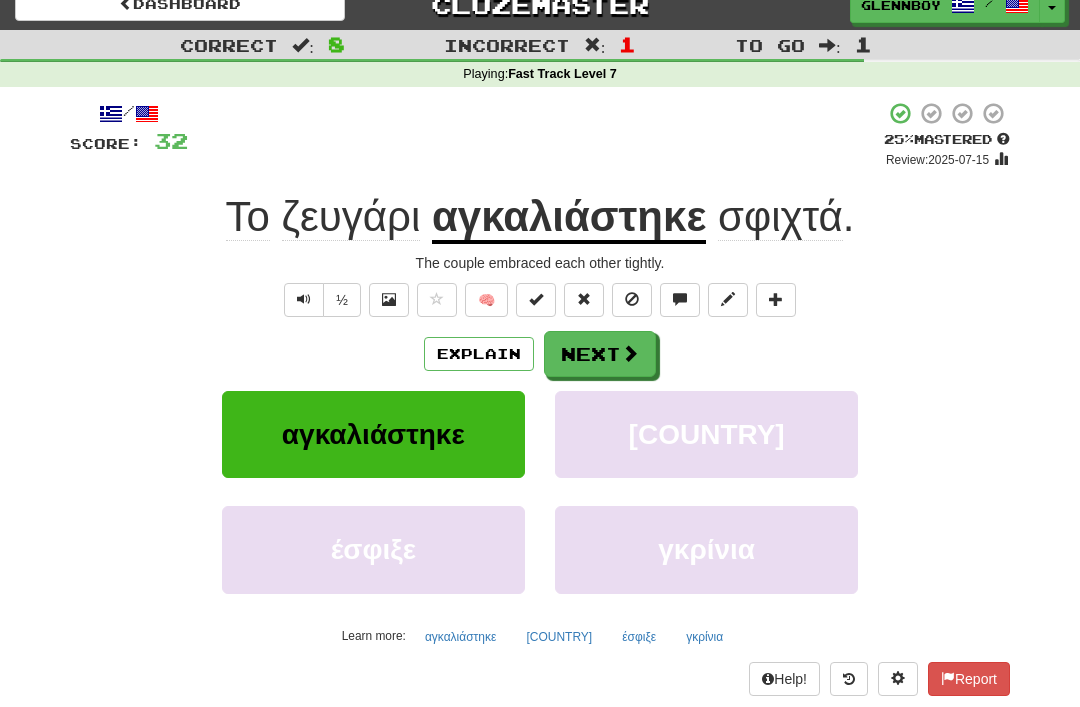 click at bounding box center [632, 299] 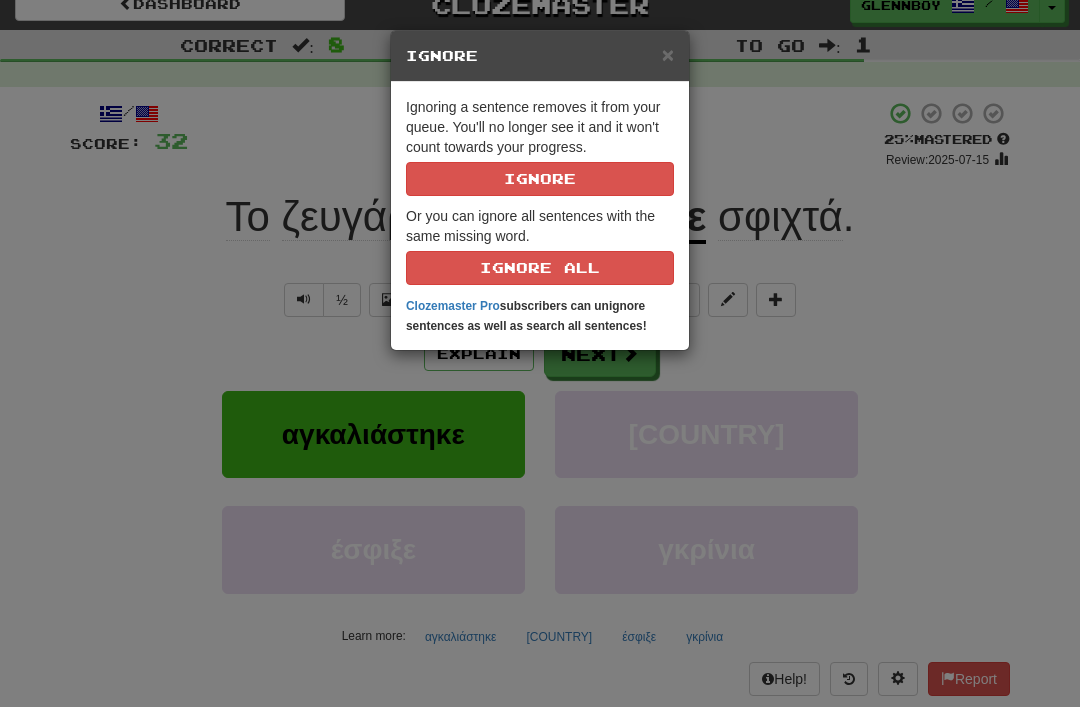 click on "Ignore" at bounding box center (540, 179) 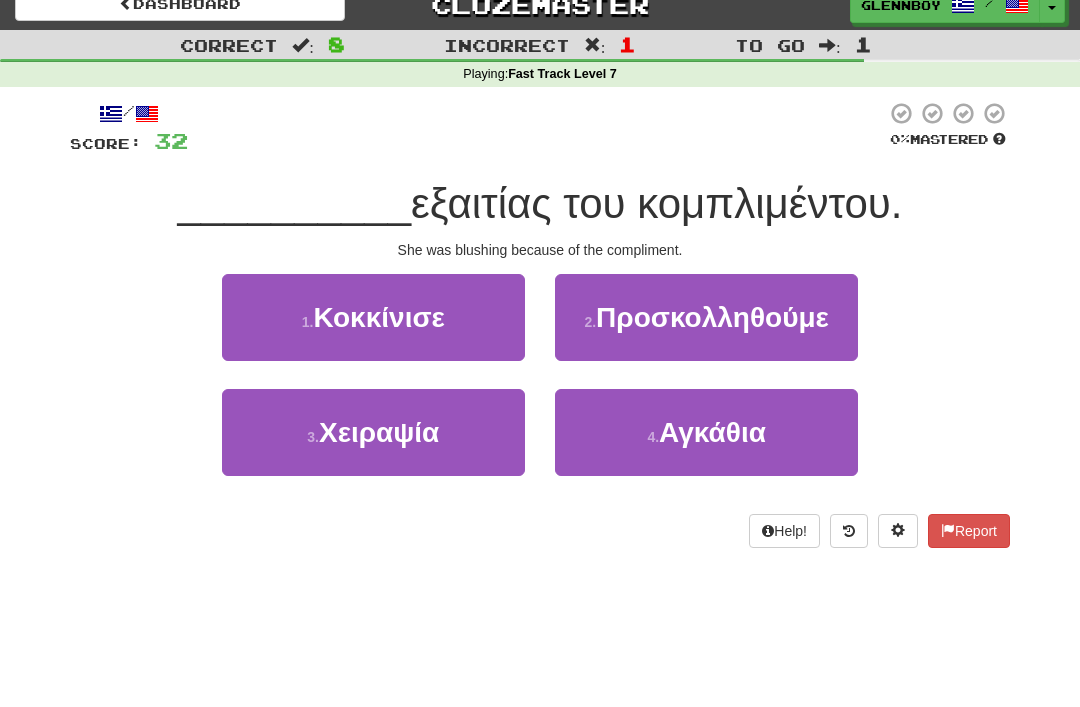 click on "Κοκκίνισε" at bounding box center (378, 317) 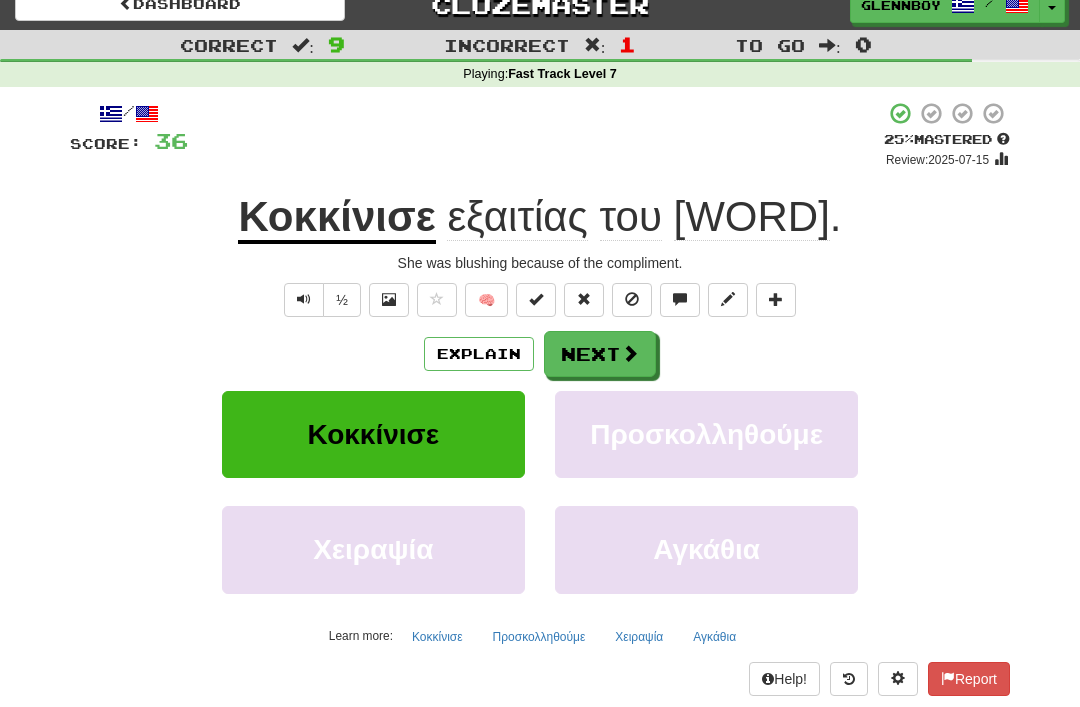 click at bounding box center (632, 299) 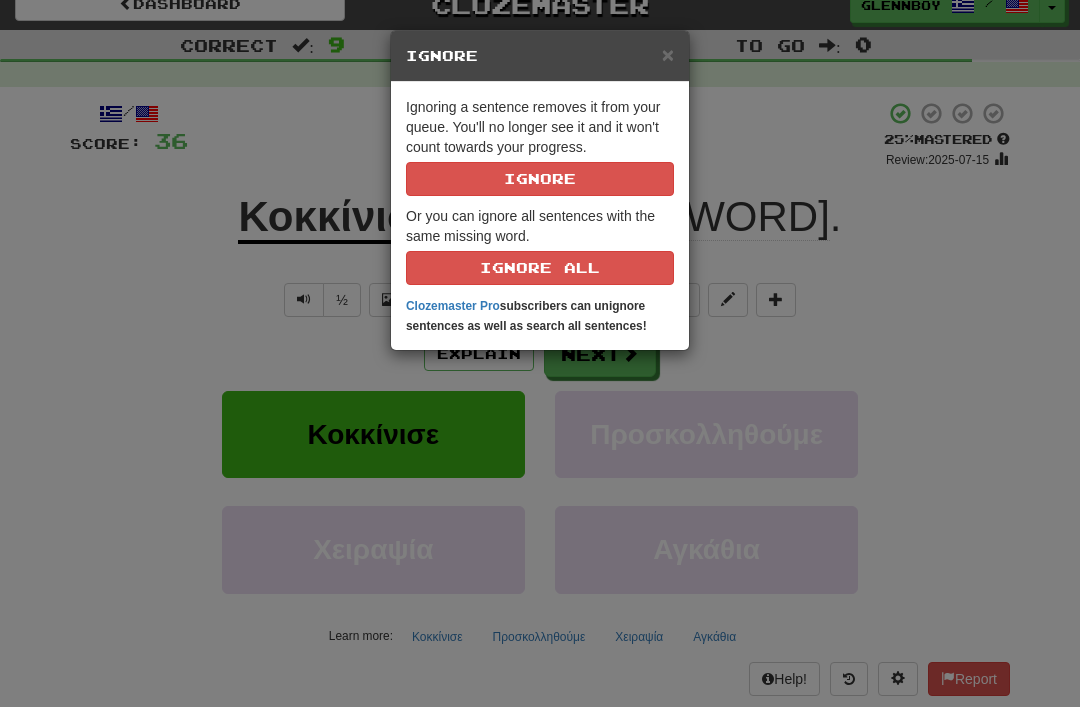 click on "Ignore" at bounding box center (540, 179) 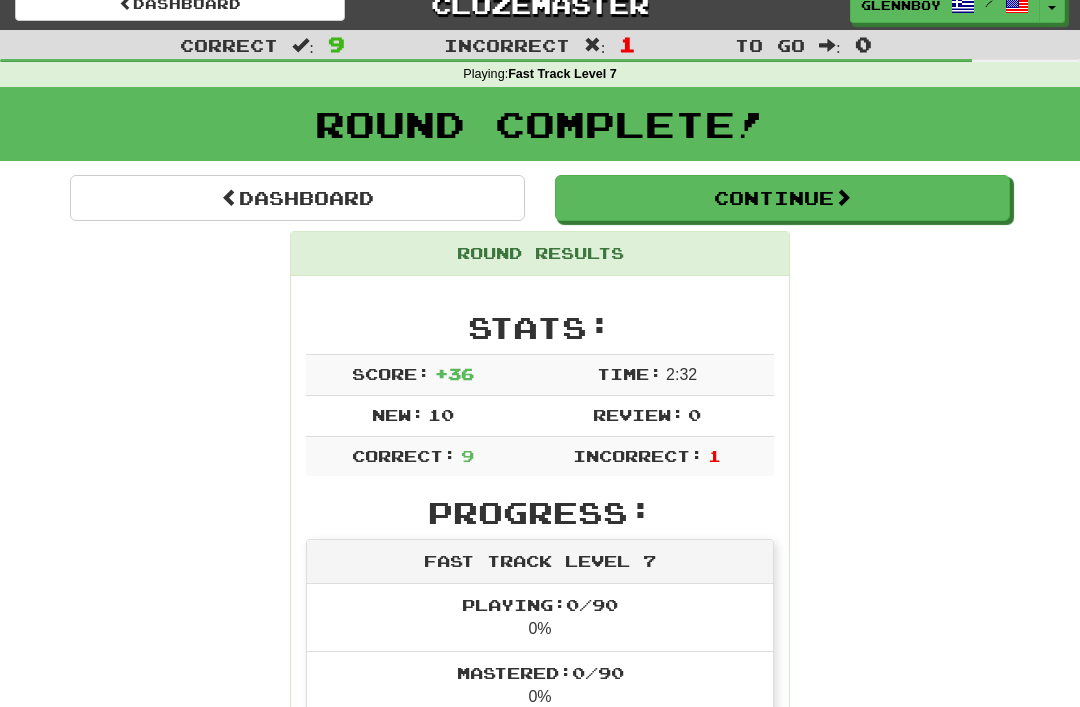 scroll, scrollTop: 0, scrollLeft: 0, axis: both 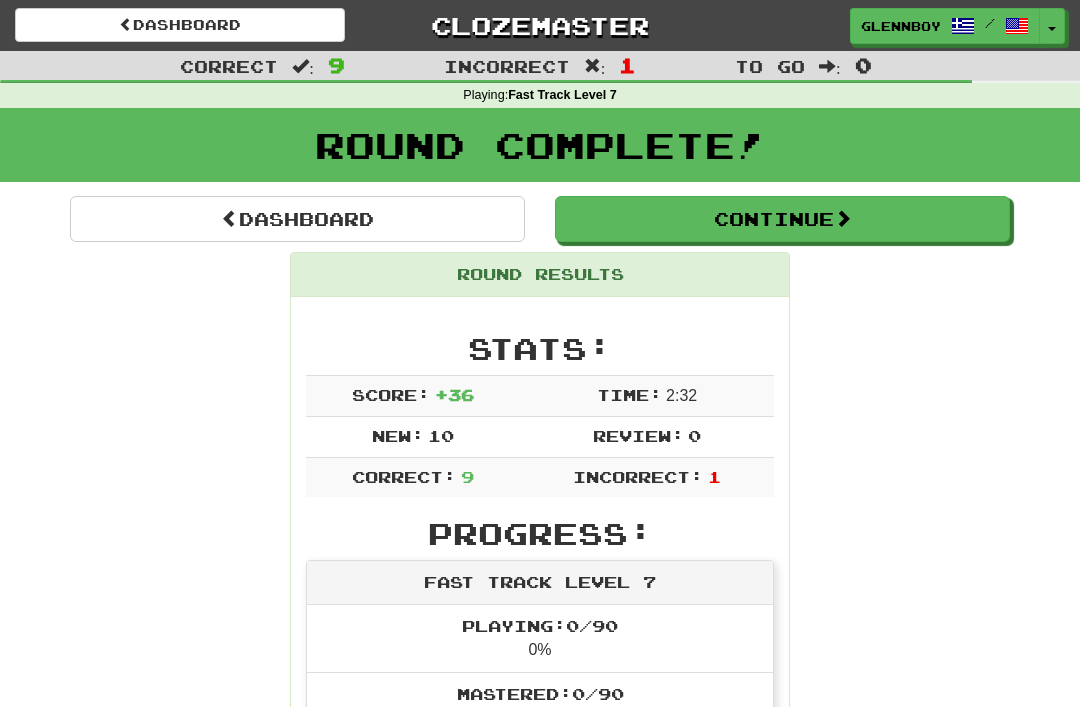 click on "glennboy
/" at bounding box center [945, 26] 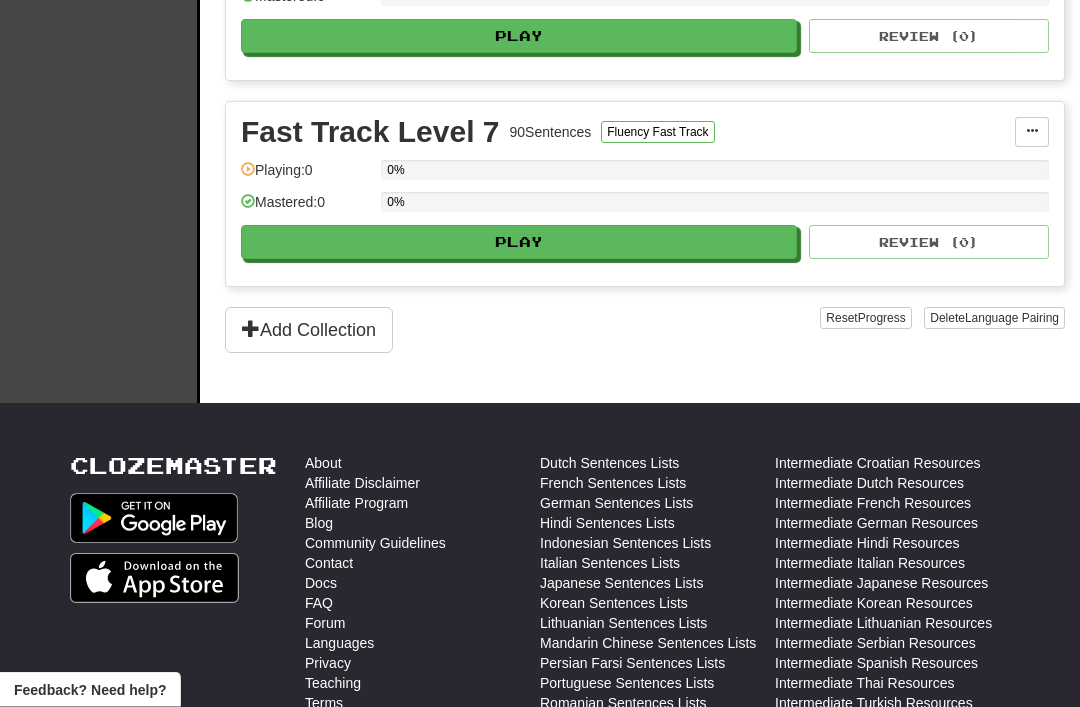 scroll, scrollTop: 1631, scrollLeft: 0, axis: vertical 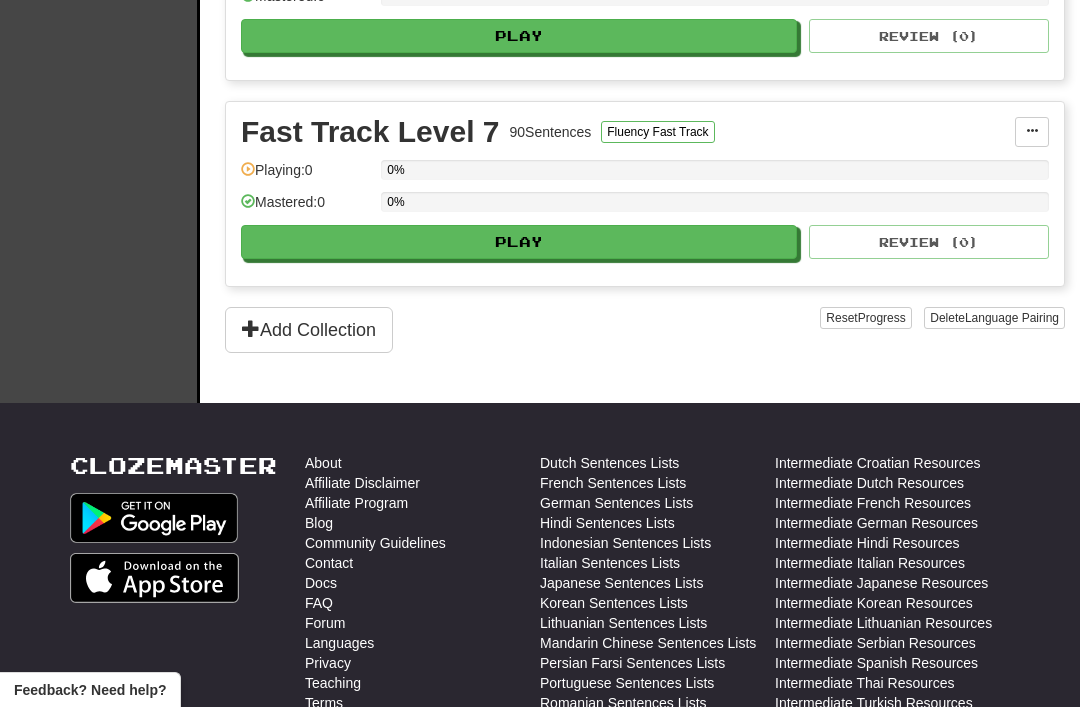 click on "Play" at bounding box center [519, 242] 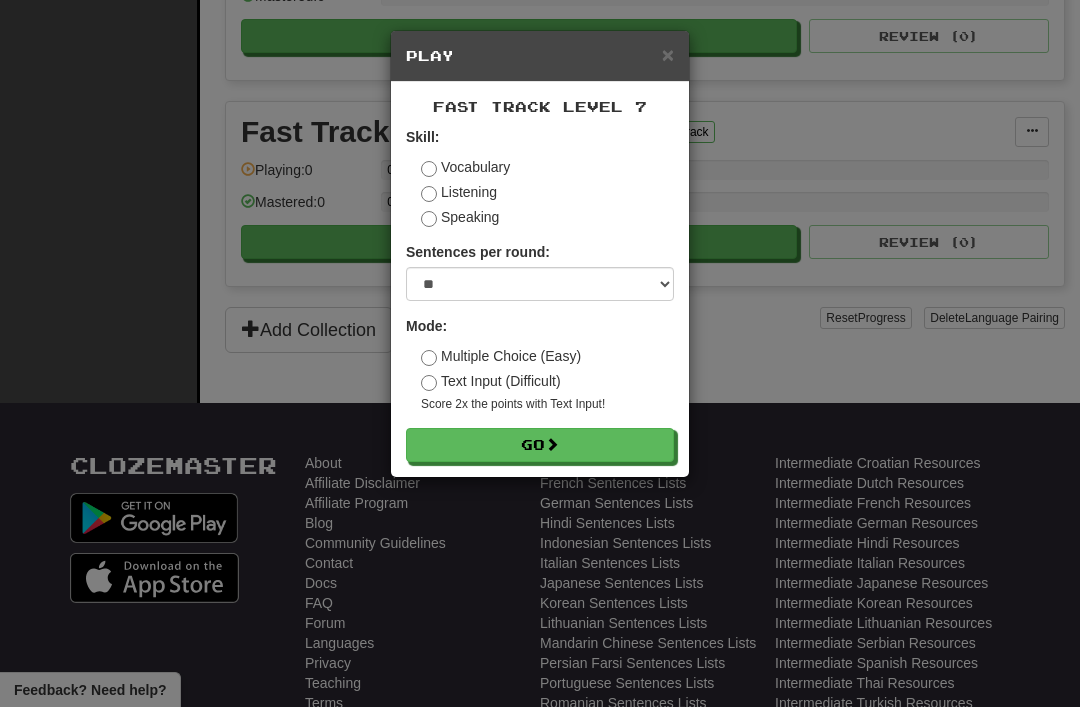 click on "Go" at bounding box center (540, 445) 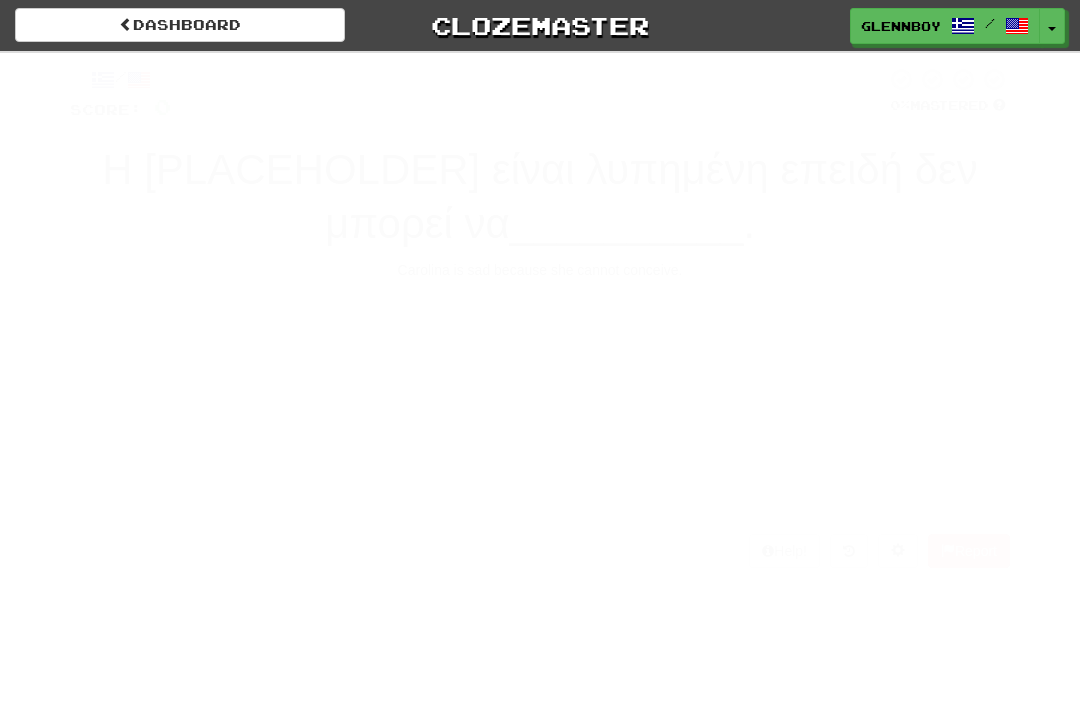 scroll, scrollTop: 0, scrollLeft: 0, axis: both 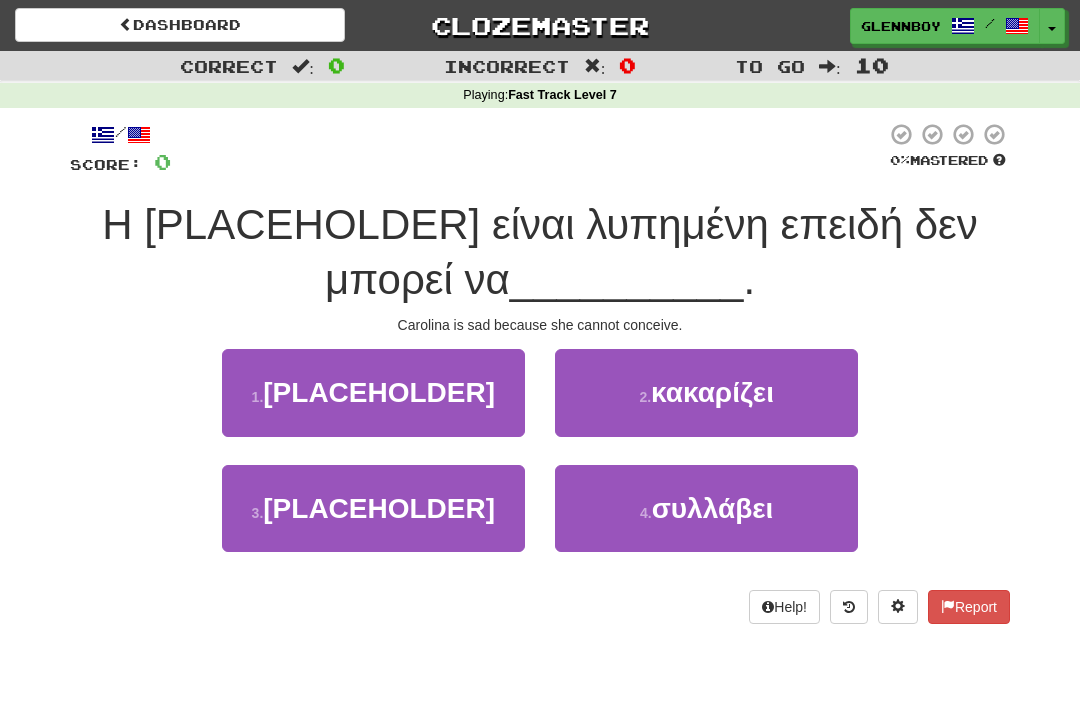 click on "συλλάβει" at bounding box center [713, 508] 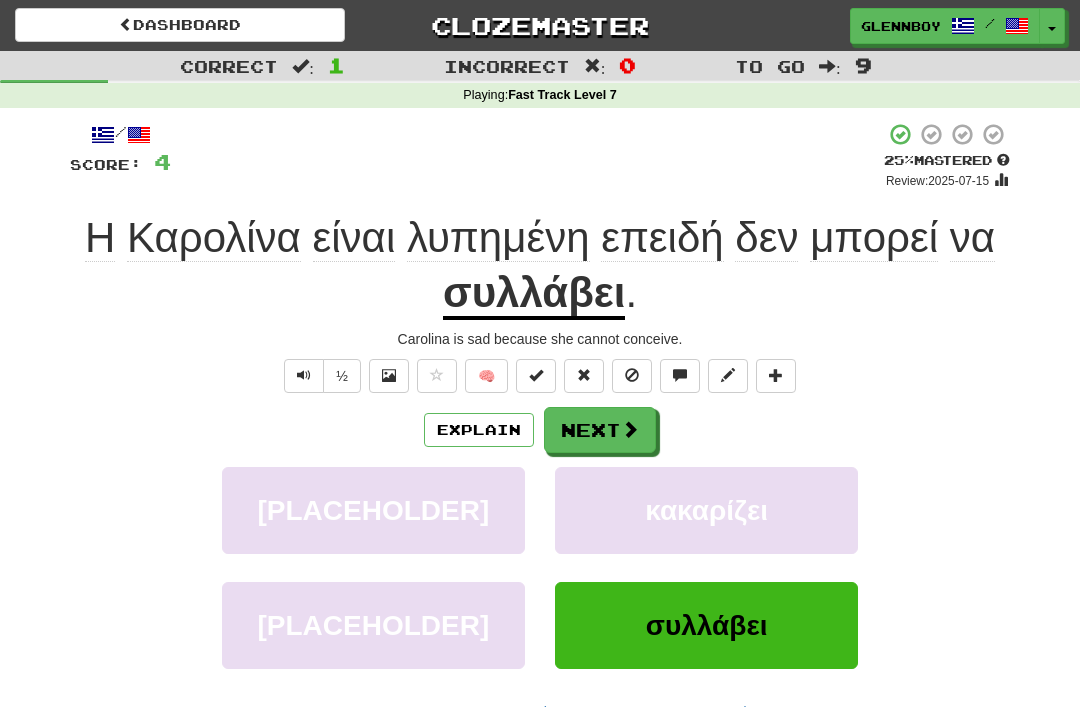 click at bounding box center (632, 376) 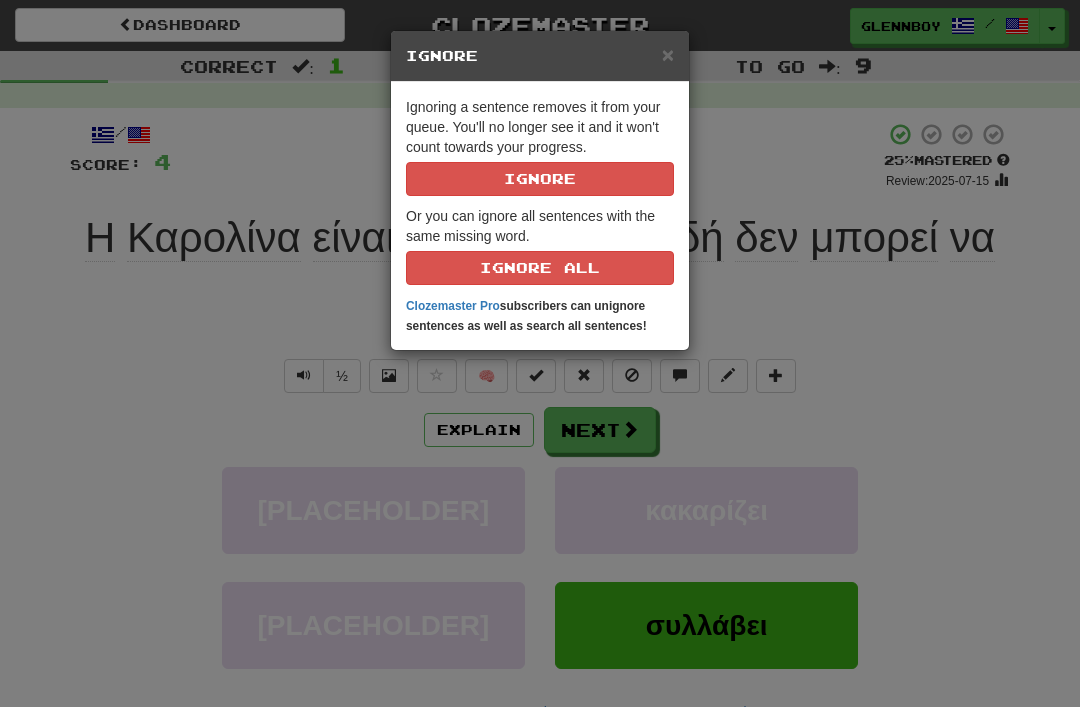 click on "Ignore" at bounding box center [540, 179] 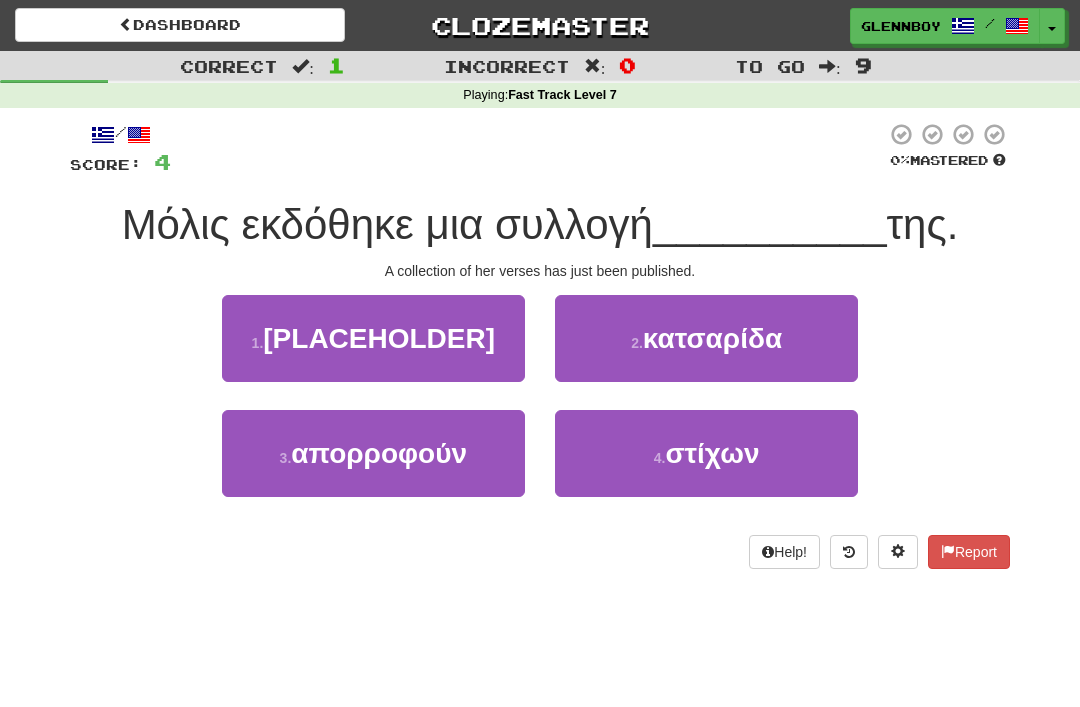 click on "στίχων" at bounding box center [712, 453] 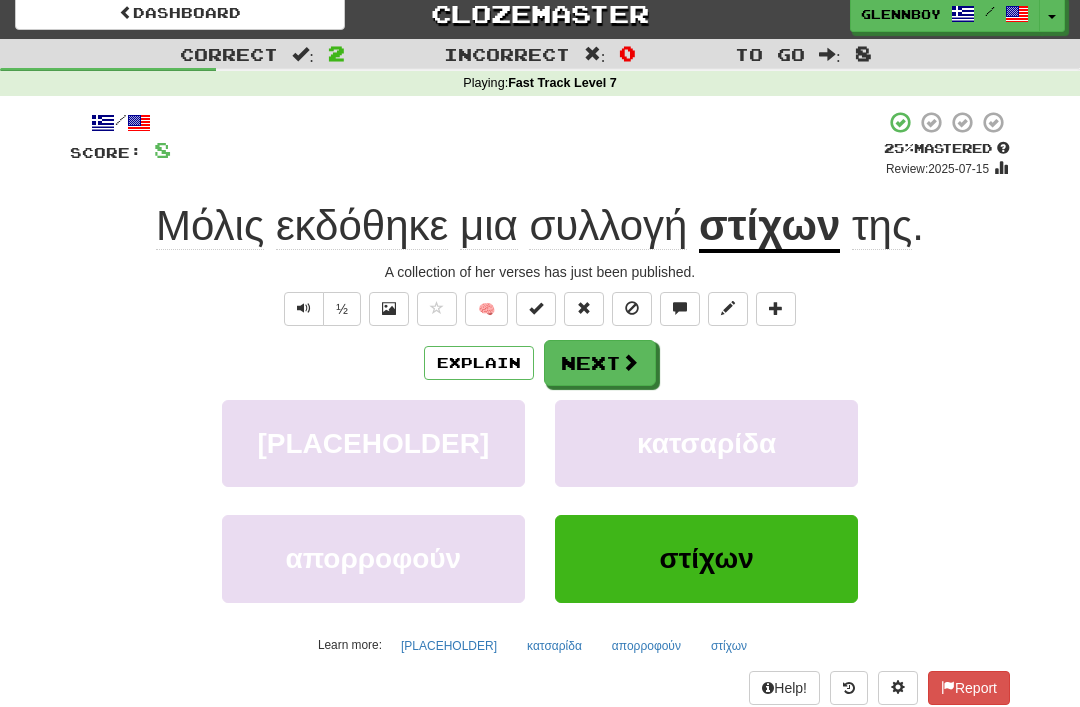 scroll, scrollTop: 12, scrollLeft: 0, axis: vertical 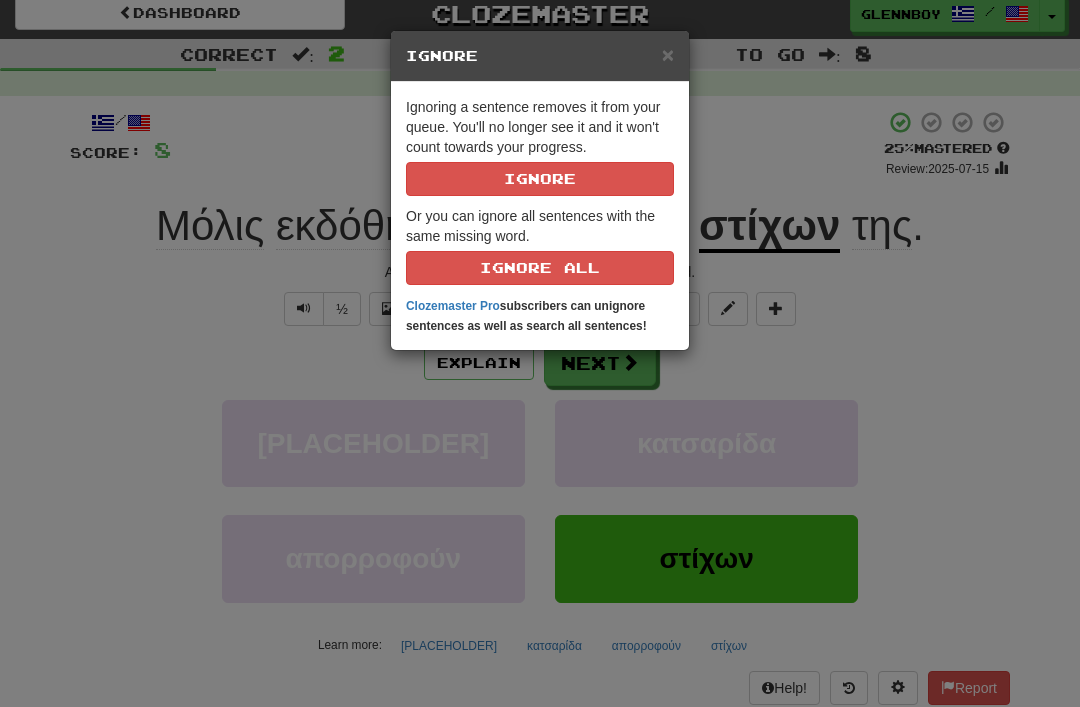 click on "Ignore" at bounding box center (540, 179) 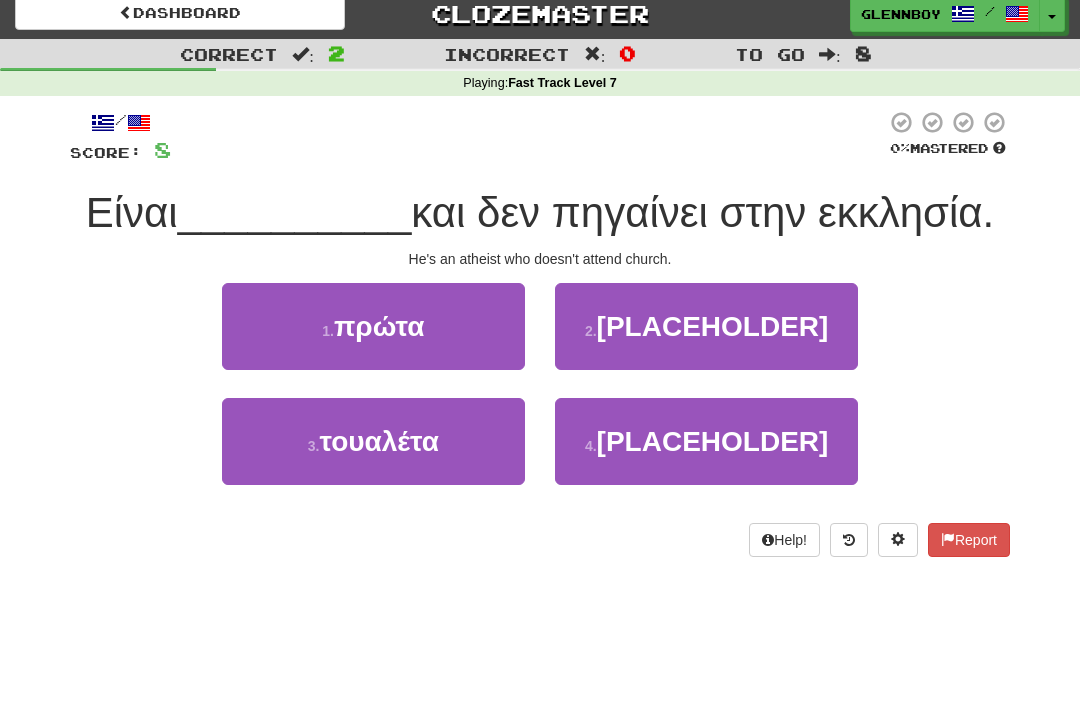 click on "4 ." at bounding box center [591, 446] 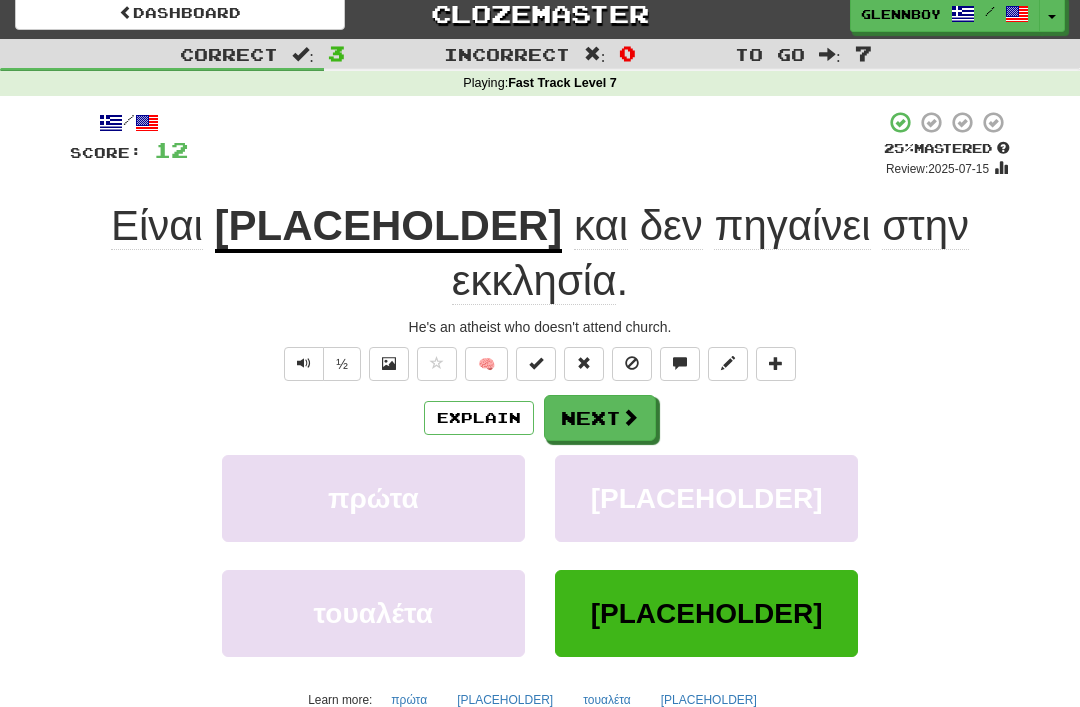 click at bounding box center (632, 364) 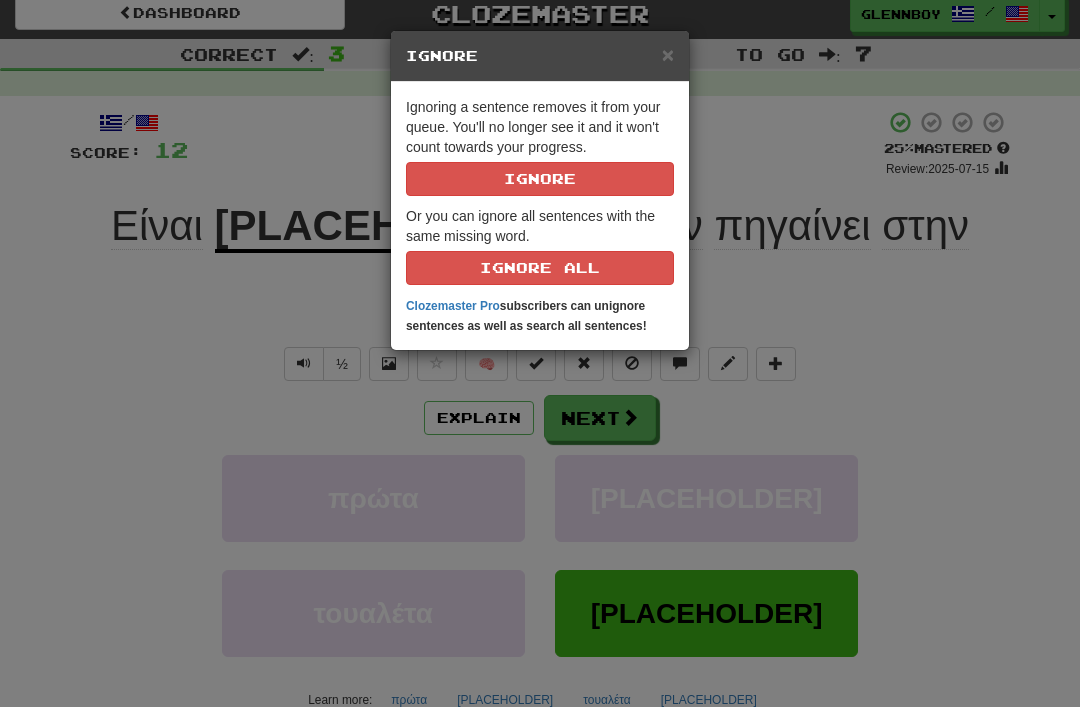 click on "Ignore" at bounding box center (540, 179) 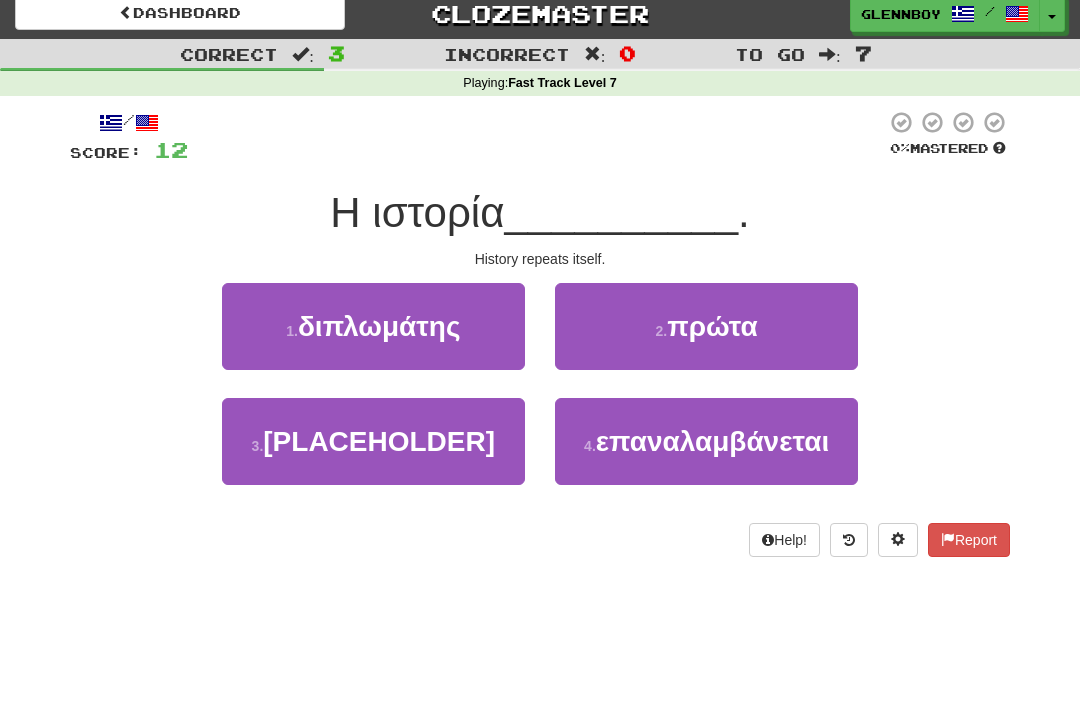 click on "επαναλαμβάνεται" at bounding box center [712, 441] 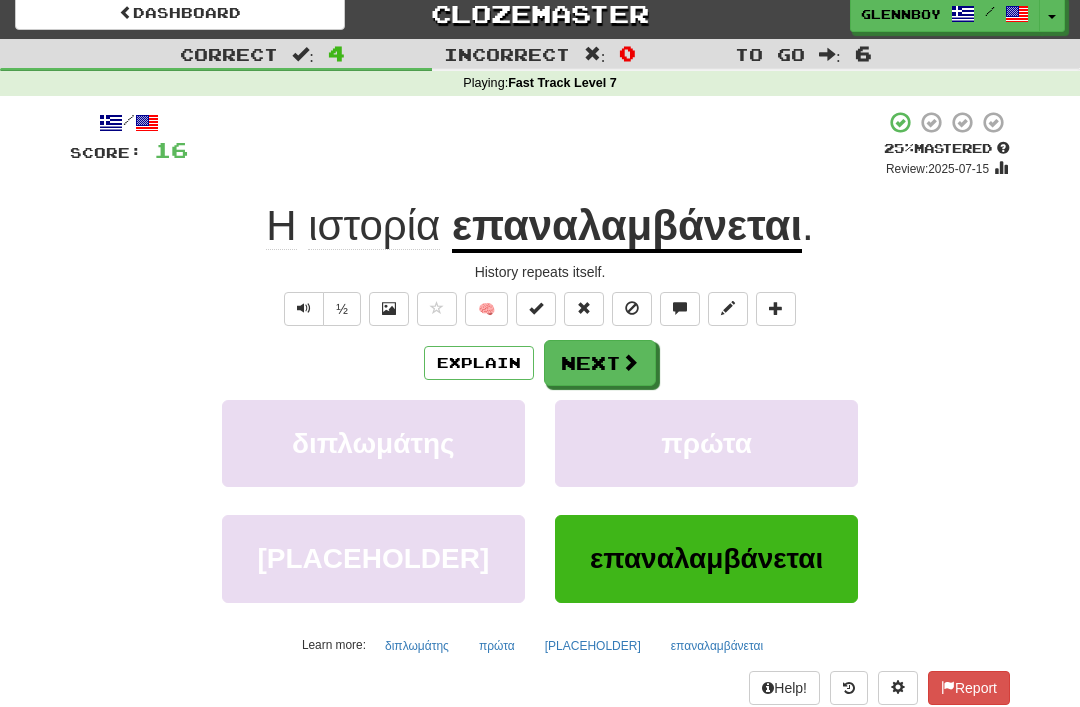 click on "Explain" at bounding box center (479, 363) 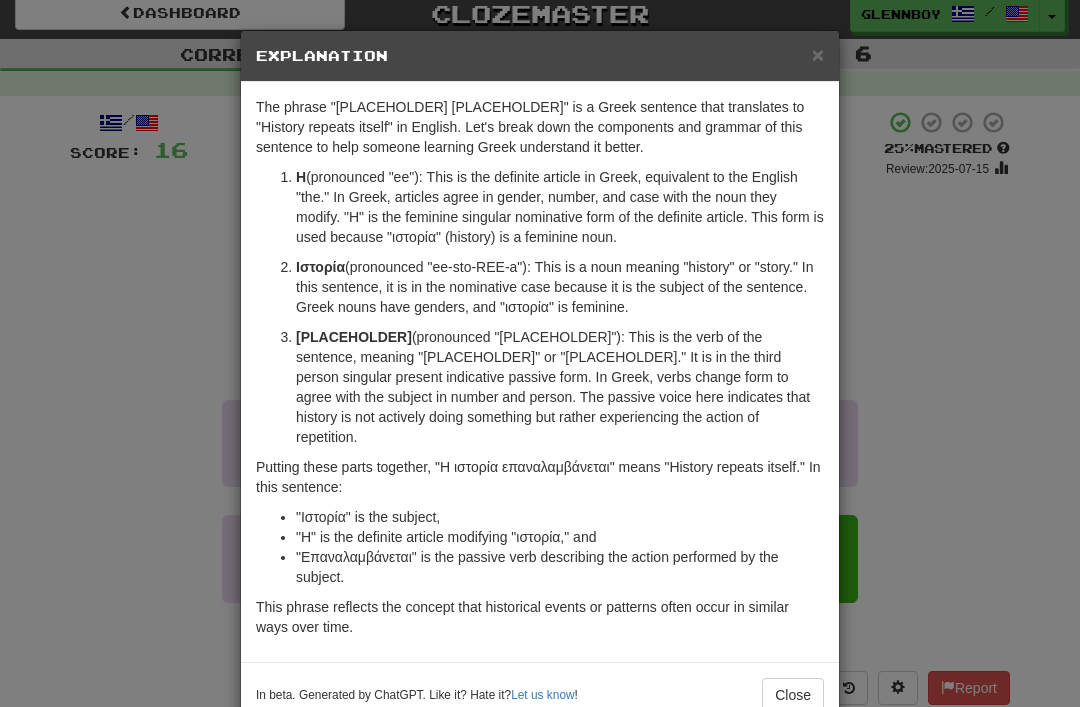 click on "Close" at bounding box center (793, 695) 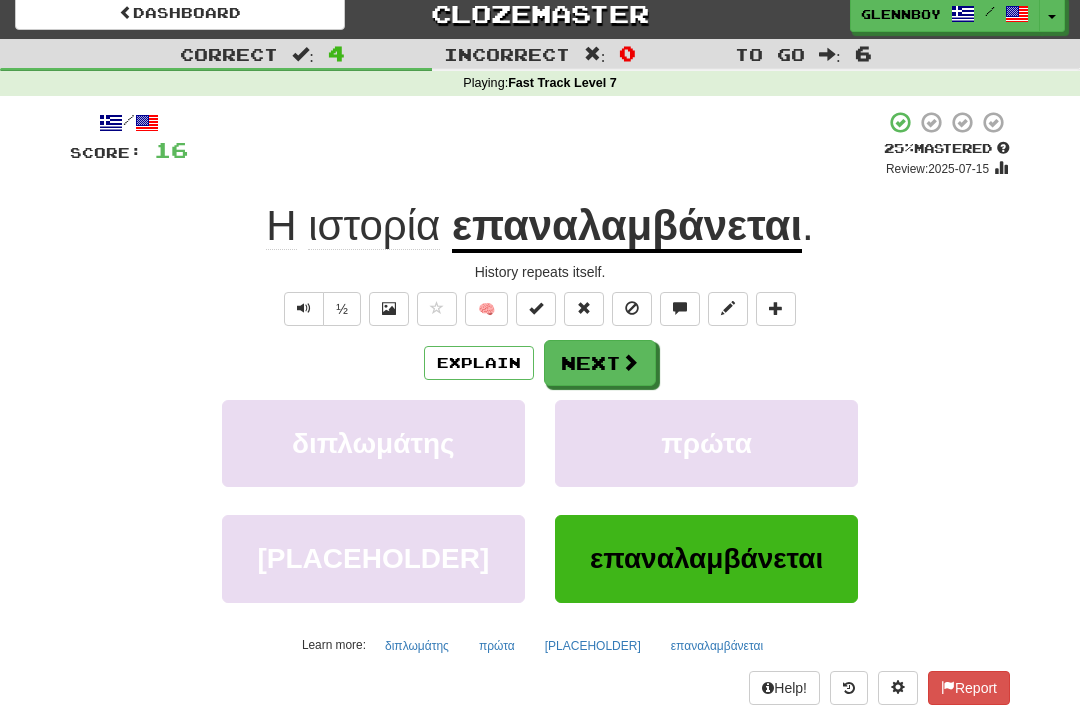 click at bounding box center (632, 309) 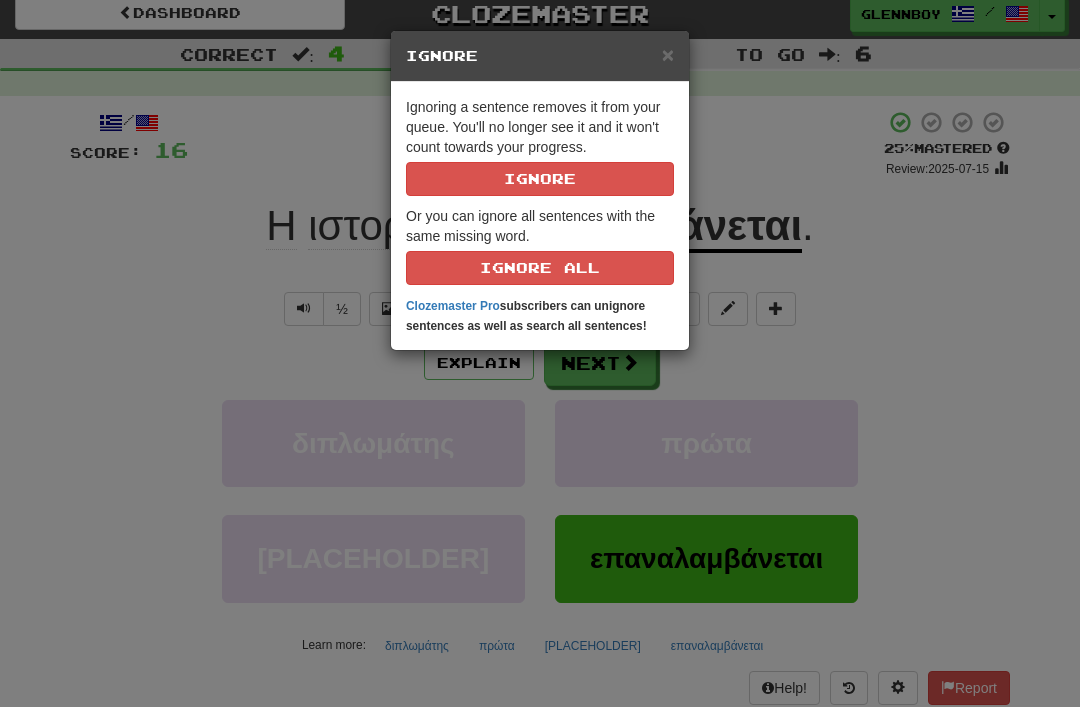click on "Ignore" at bounding box center [540, 179] 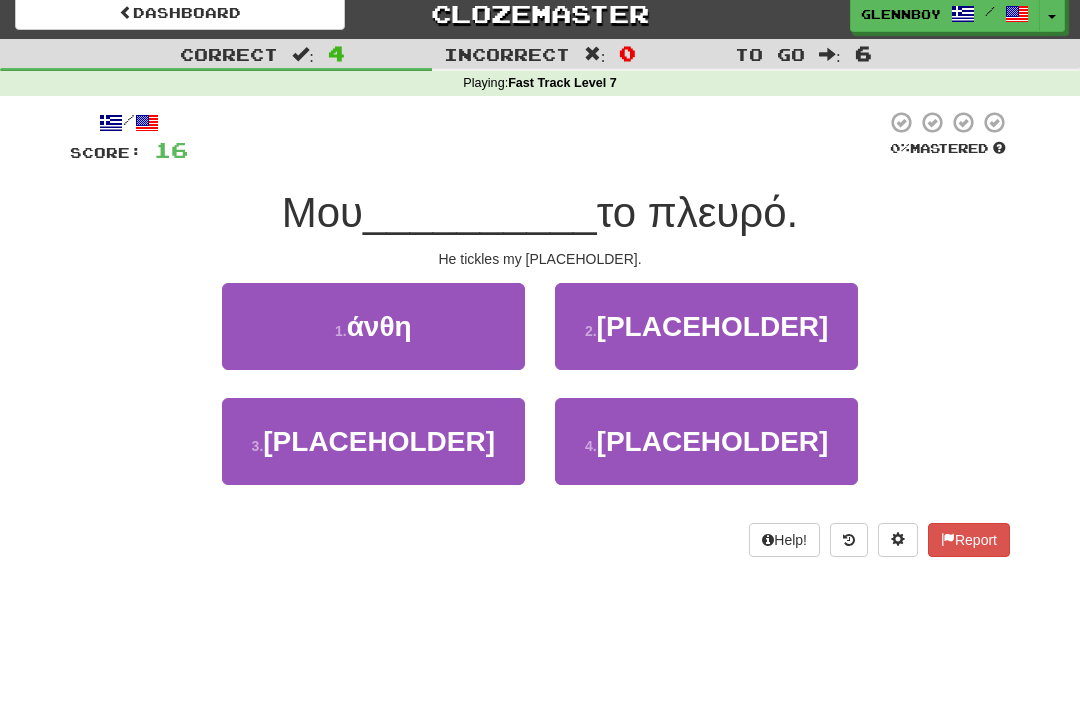 click on "[PLACEHOLDER]" at bounding box center (713, 326) 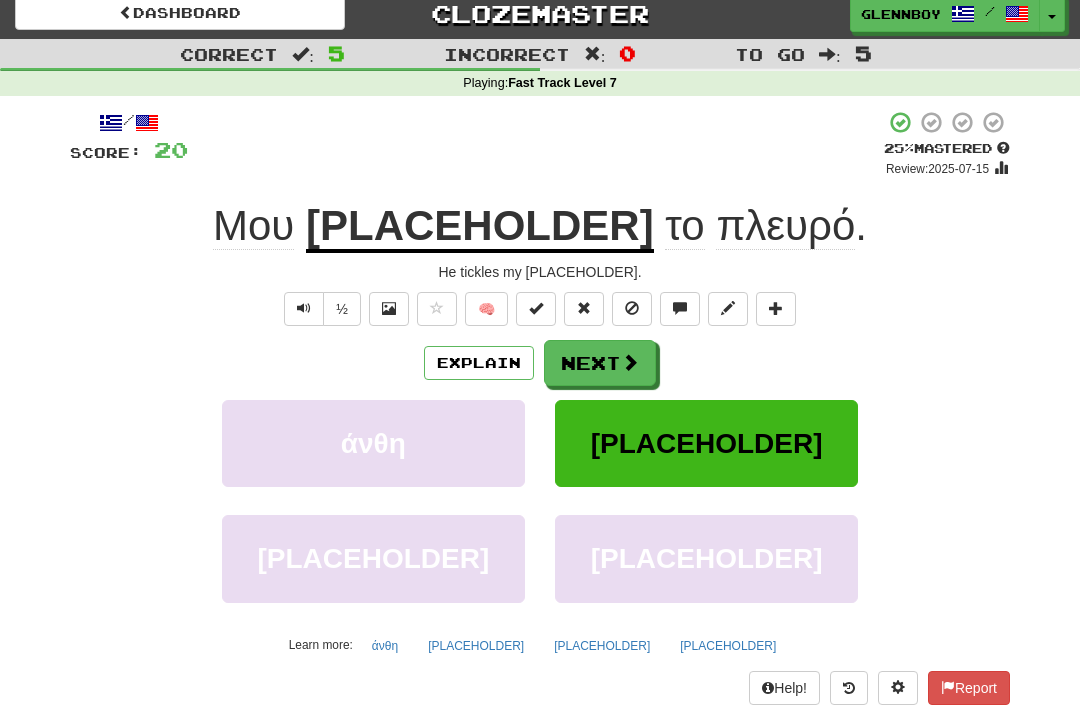 click at bounding box center (632, 308) 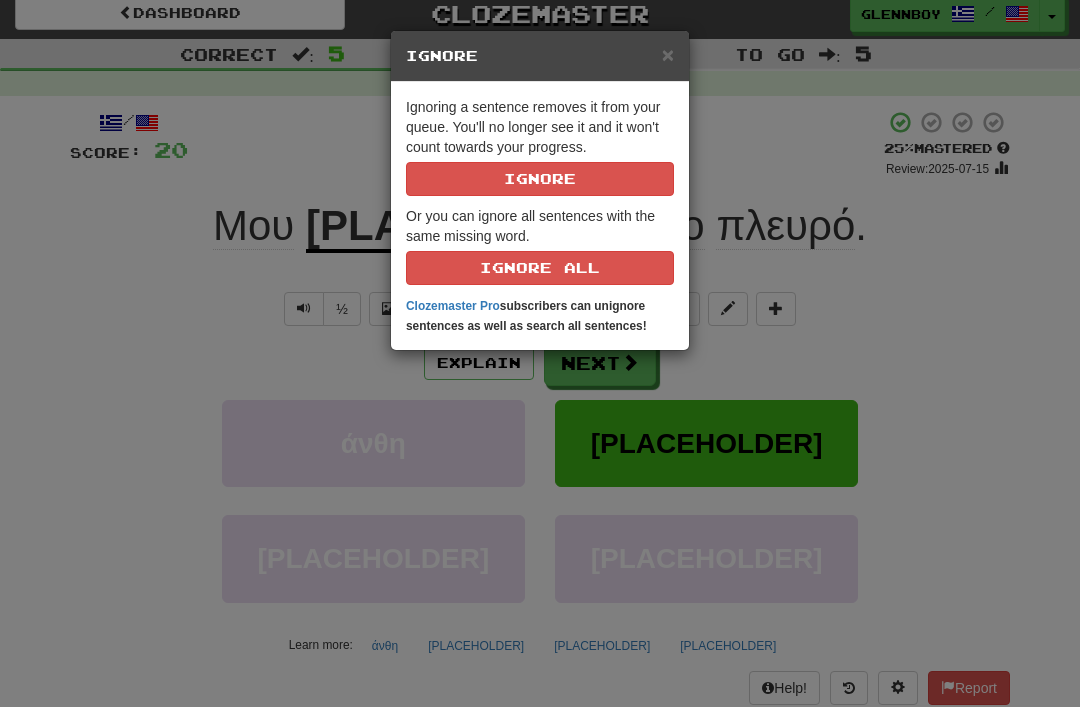 click on "Ignoring a sentence removes it from your queue. You'll no longer see it and it won't count towards your progress. Ignore" at bounding box center [540, 146] 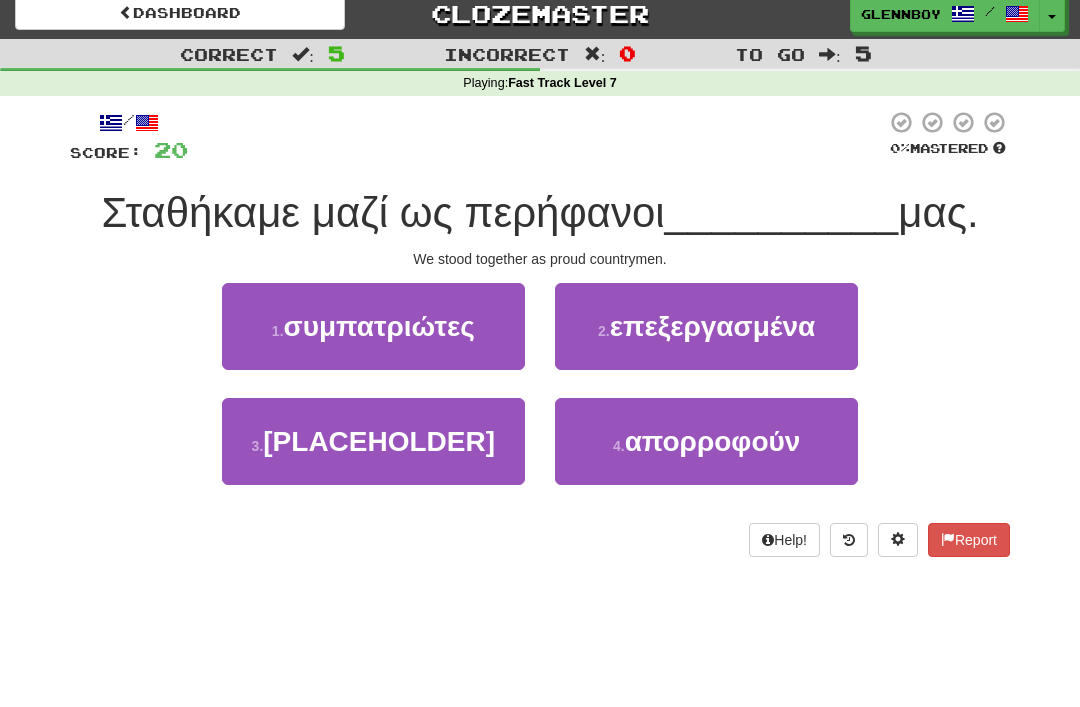click on "συμπατριώτες" at bounding box center [379, 326] 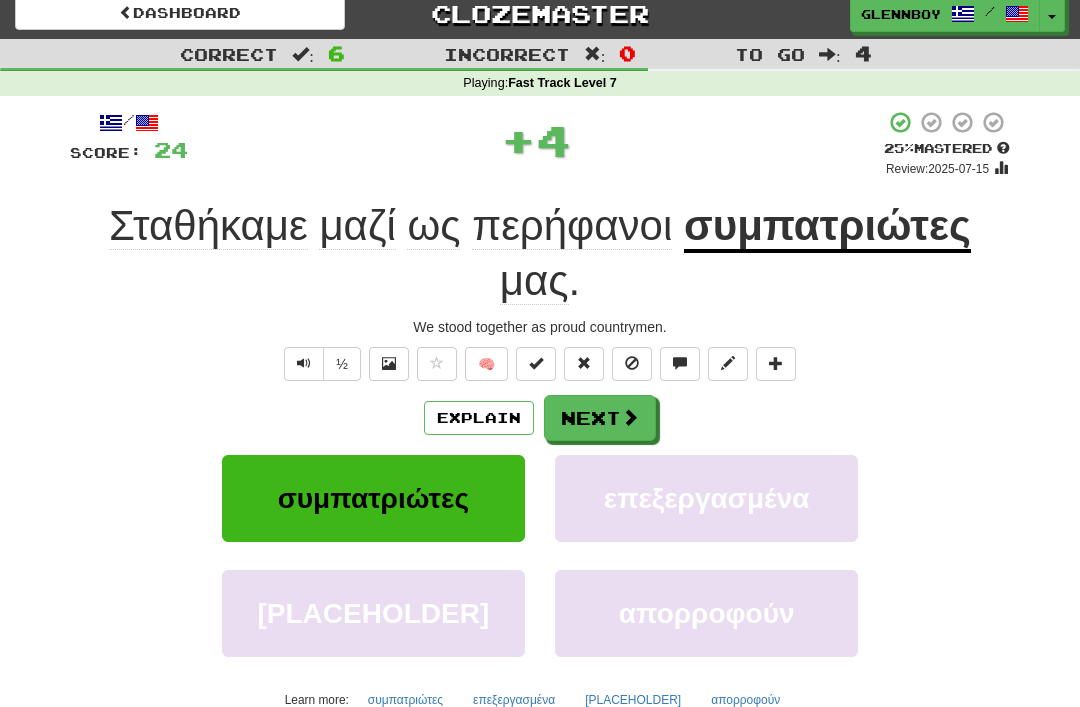 click on "Explain" at bounding box center [479, 418] 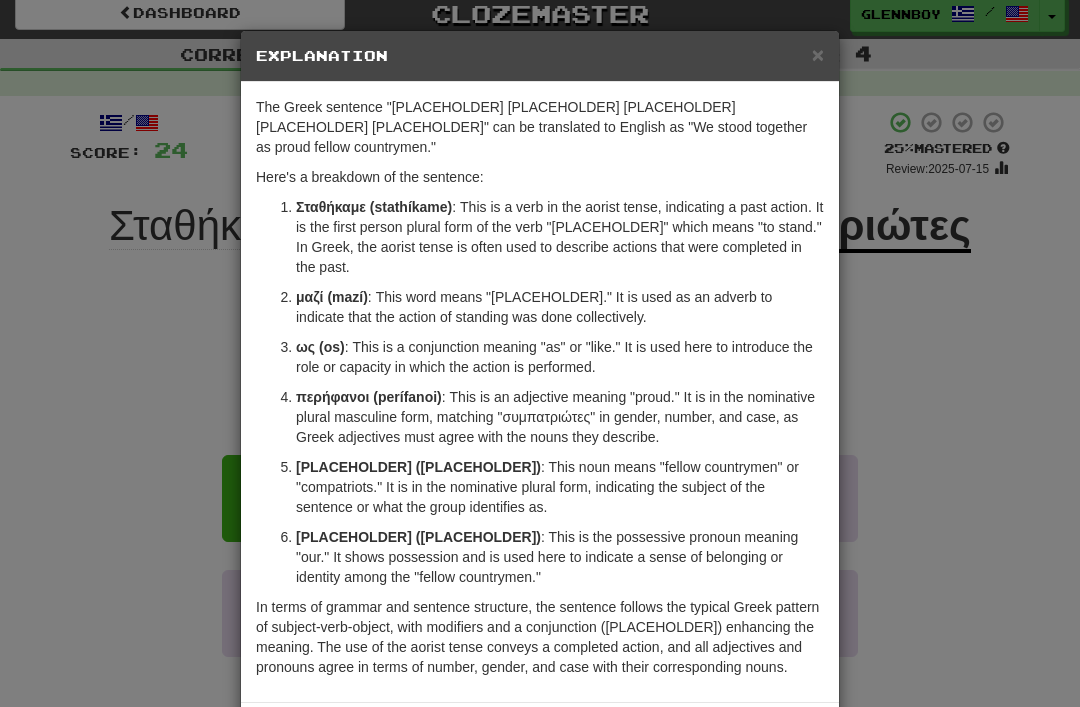 click on "×" at bounding box center [818, 54] 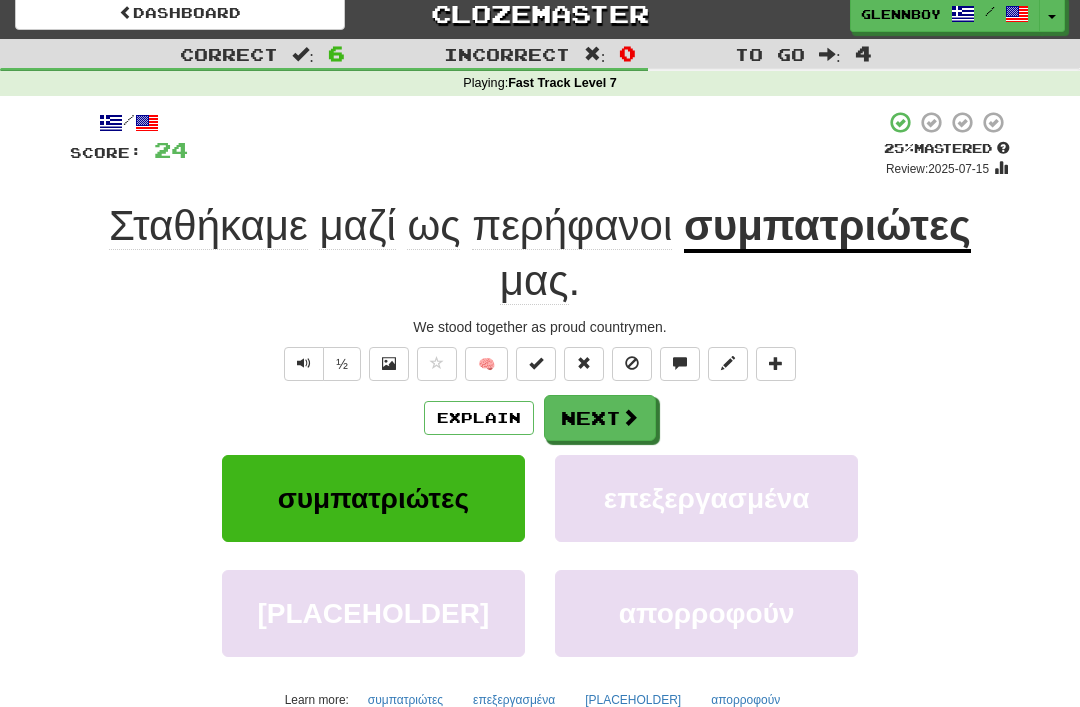 click at bounding box center [632, 364] 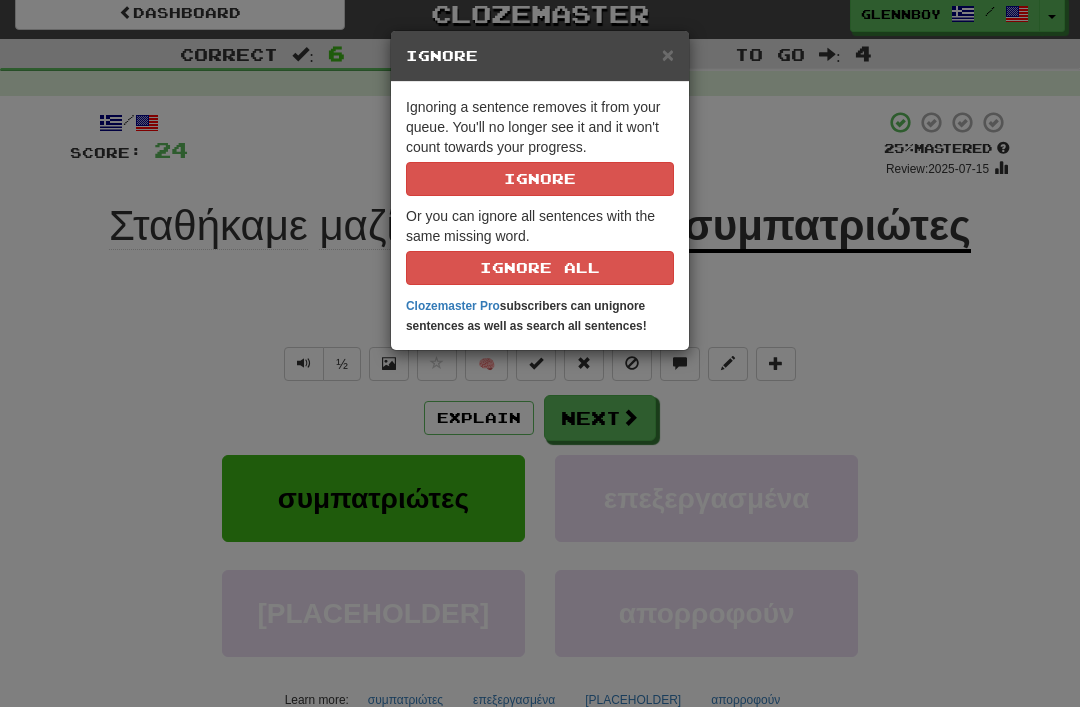 click on "Ignore" at bounding box center (540, 179) 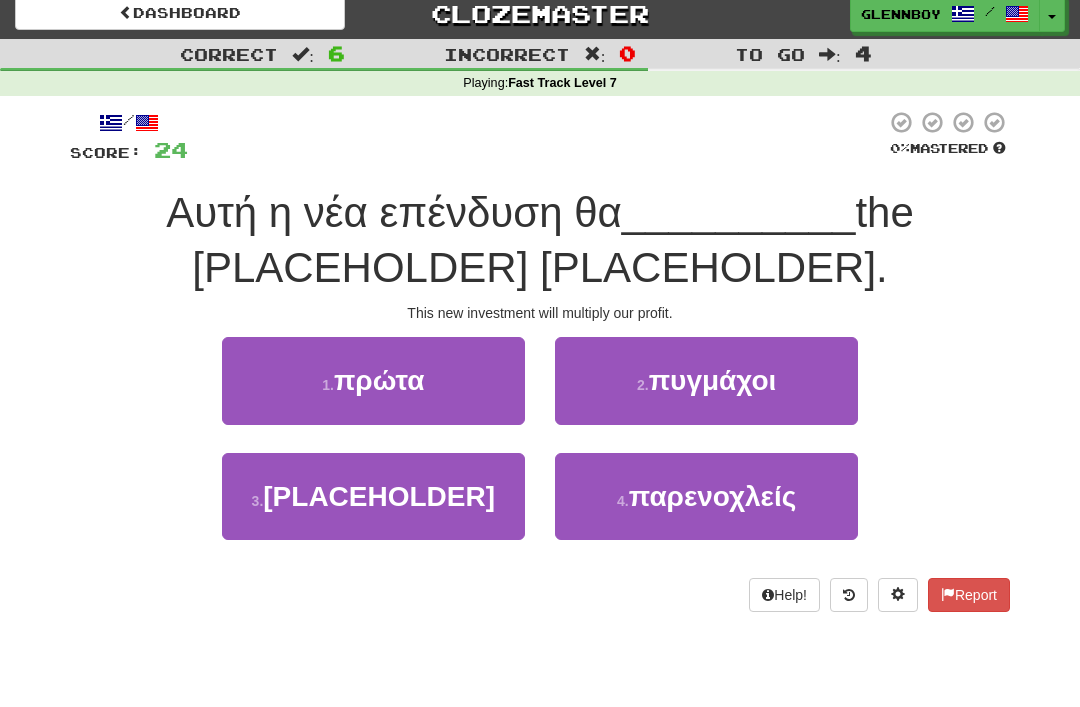 click on "[NUMBER] . [PLACEHOLDER]" at bounding box center (373, 496) 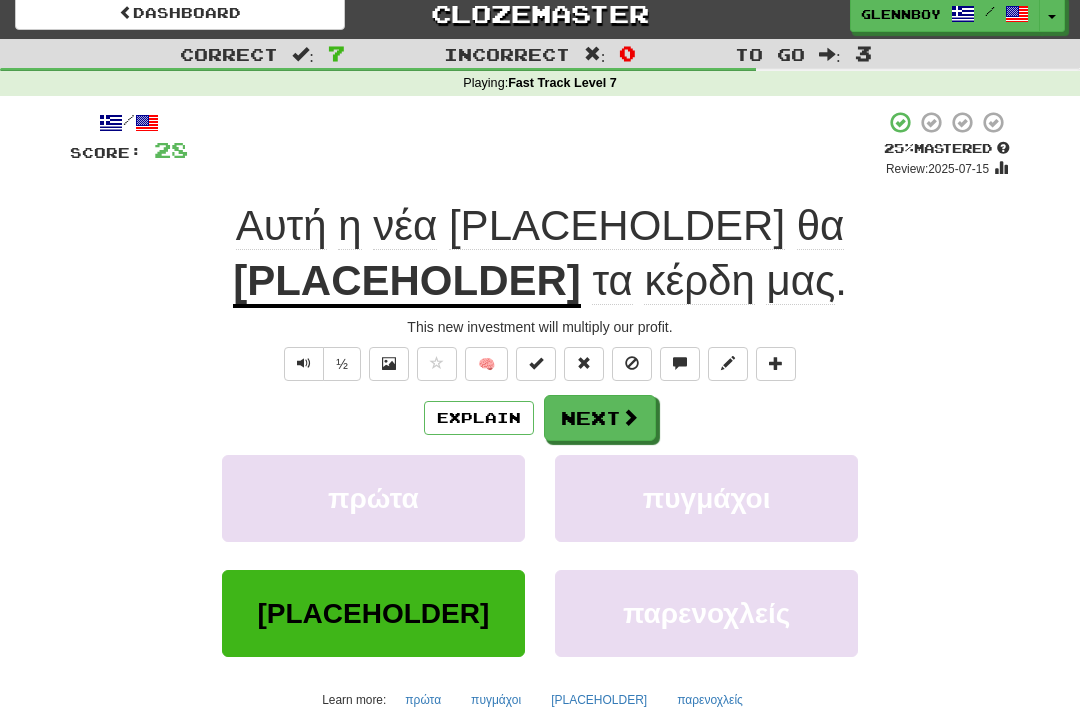 click on "Explain" at bounding box center (479, 418) 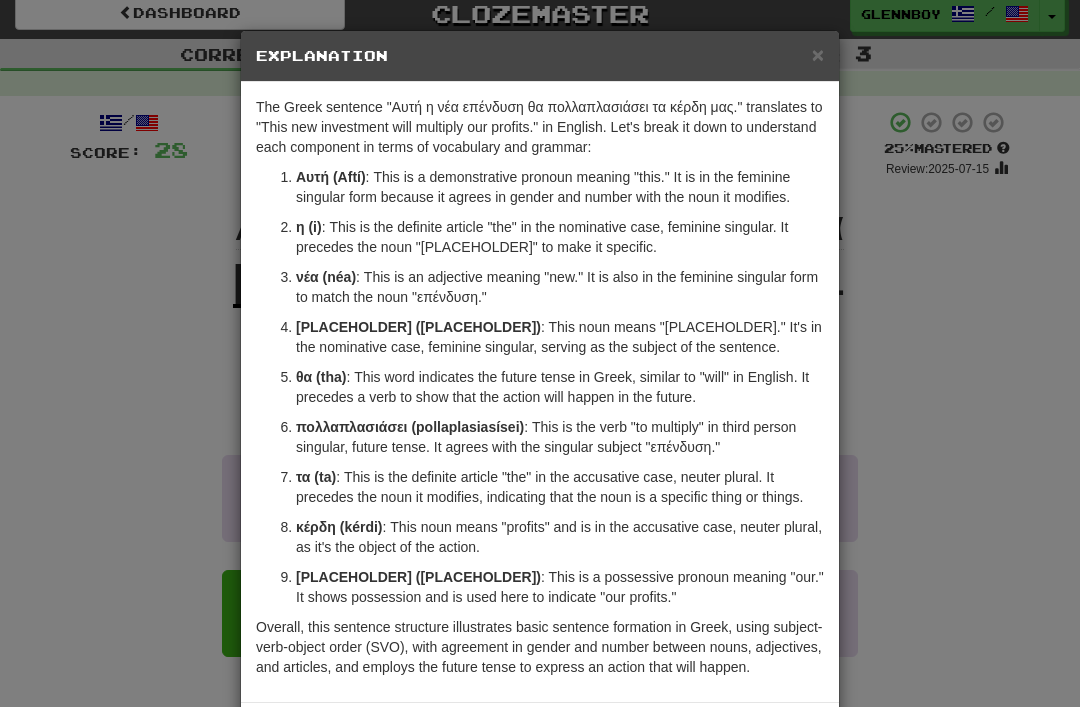 click on "×" at bounding box center [818, 54] 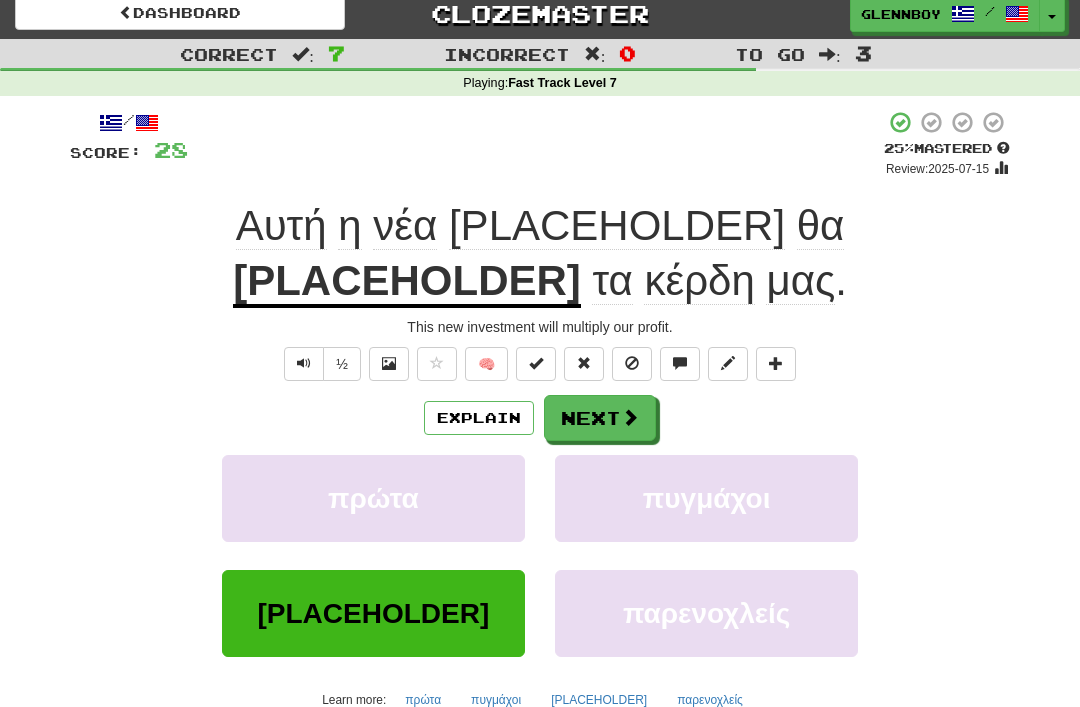 click at bounding box center (632, 364) 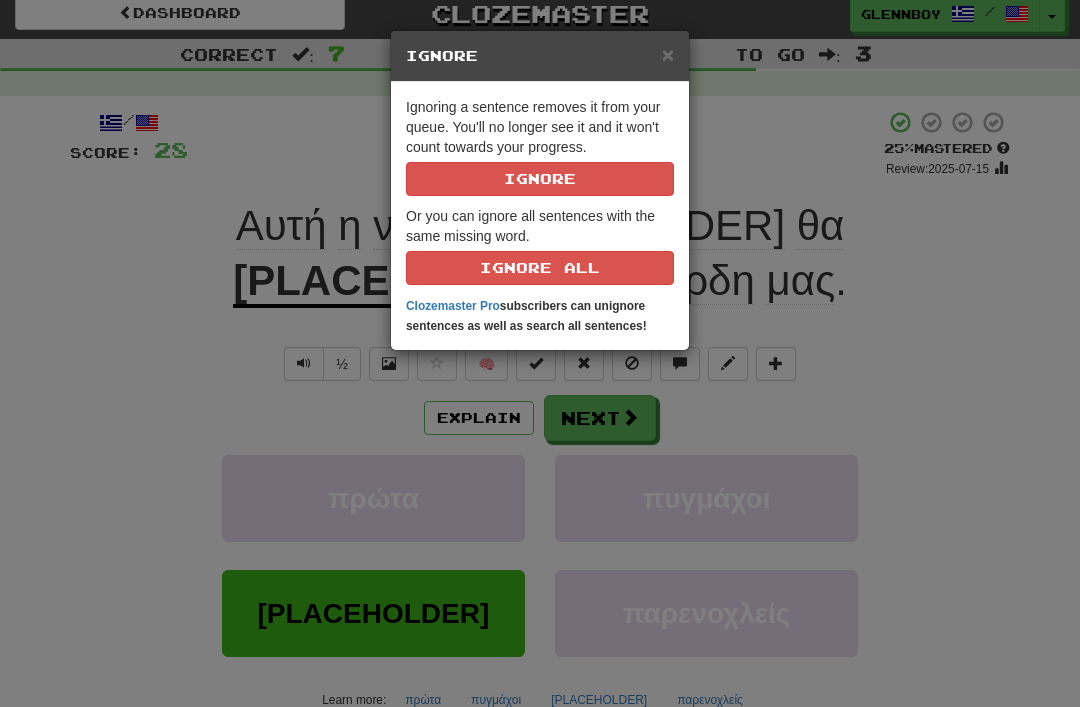 click on "Ignore" at bounding box center (540, 179) 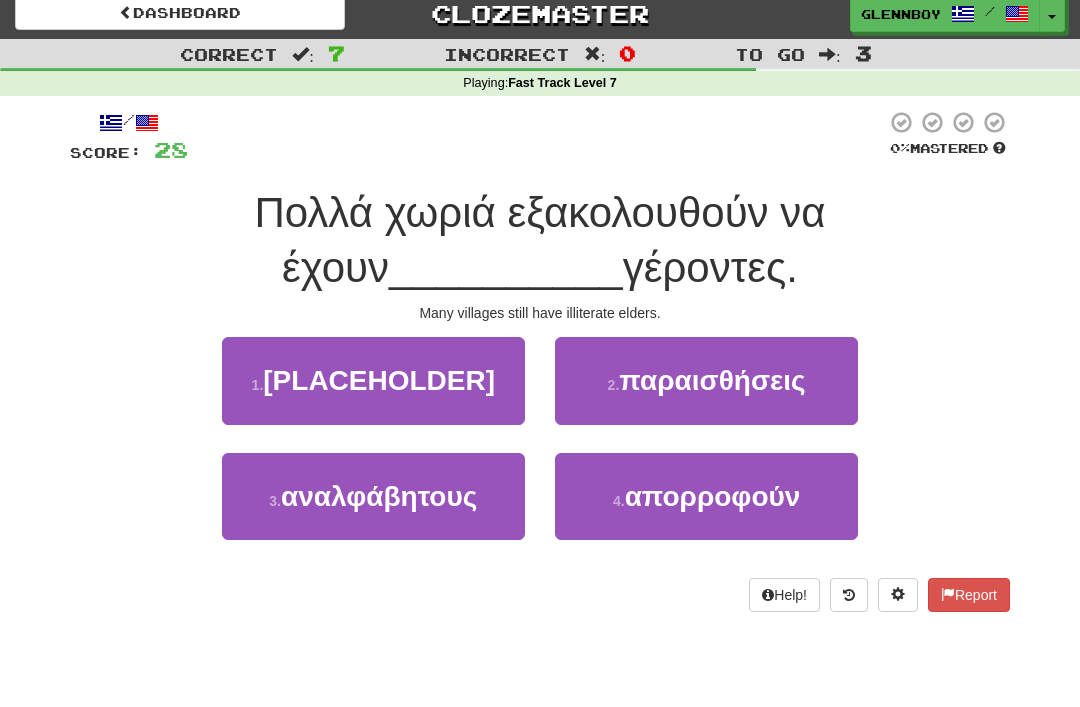 click on "αναλφάβητους" at bounding box center [379, 496] 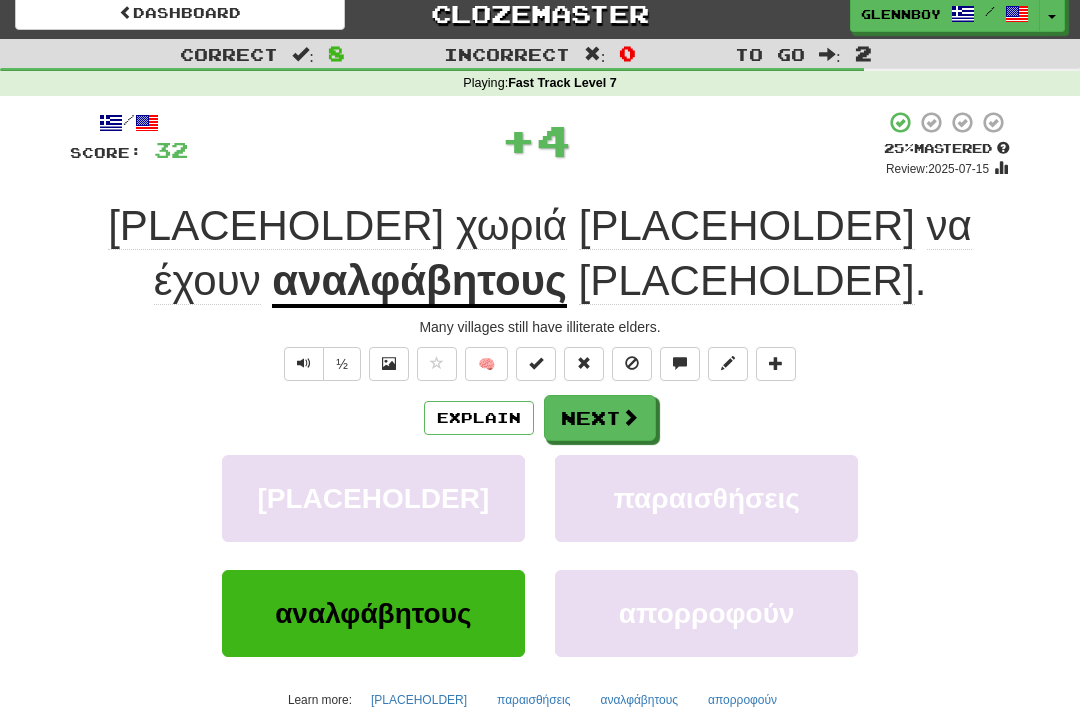click on "Explain" at bounding box center (479, 418) 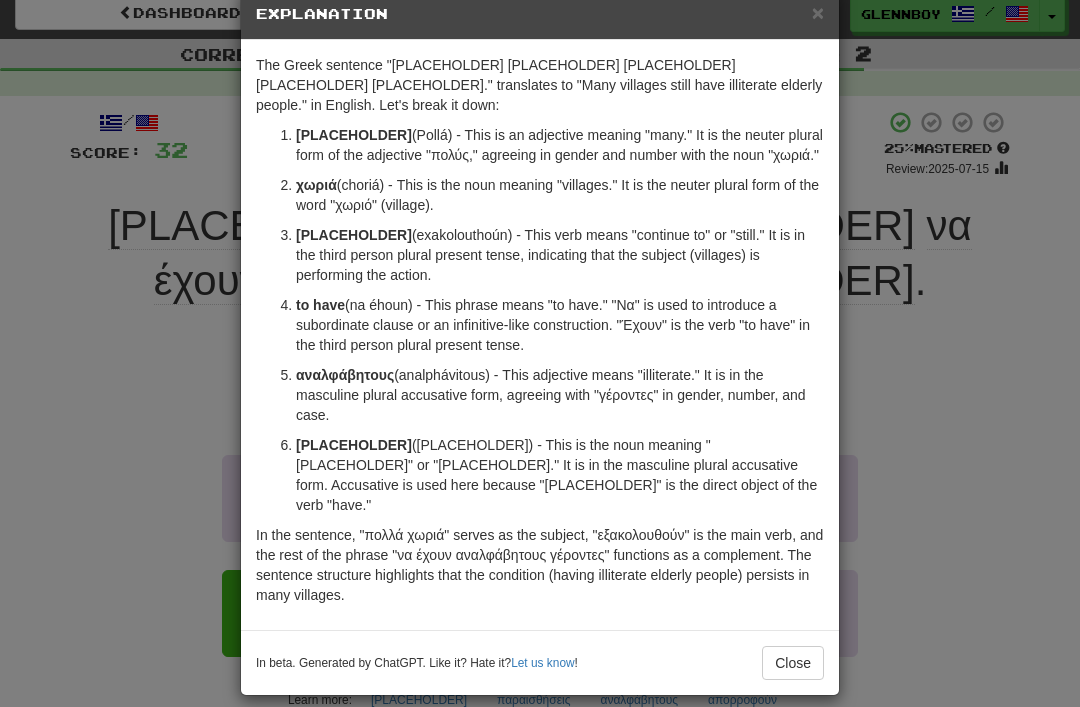 scroll, scrollTop: 41, scrollLeft: 0, axis: vertical 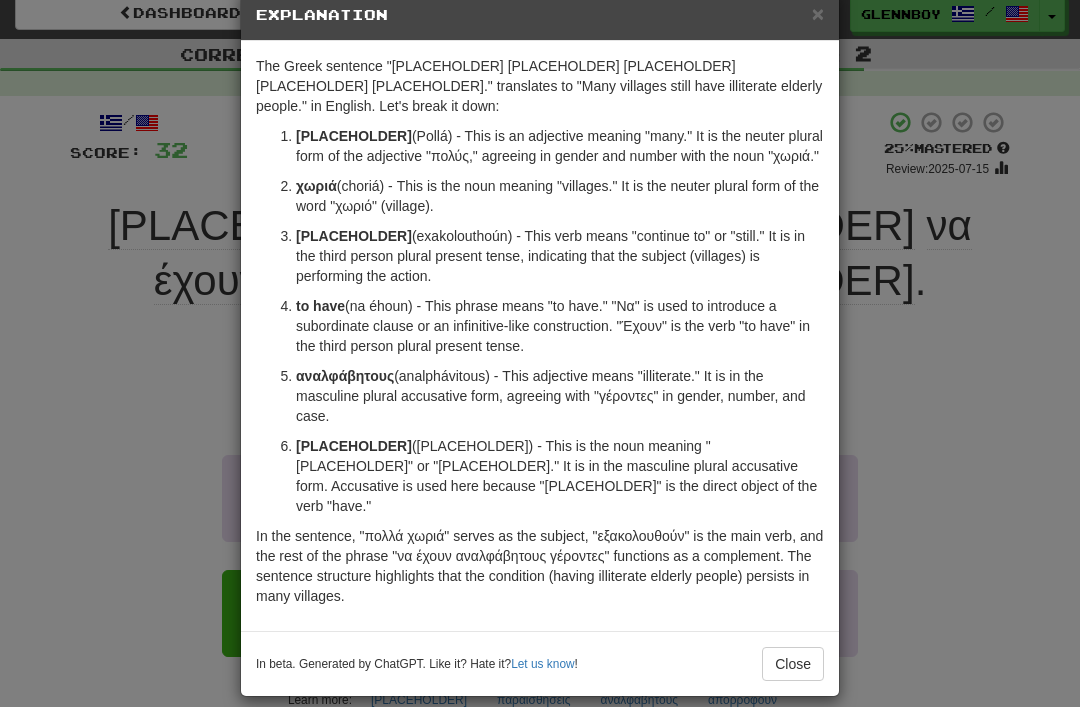 click on "Close" at bounding box center (793, 664) 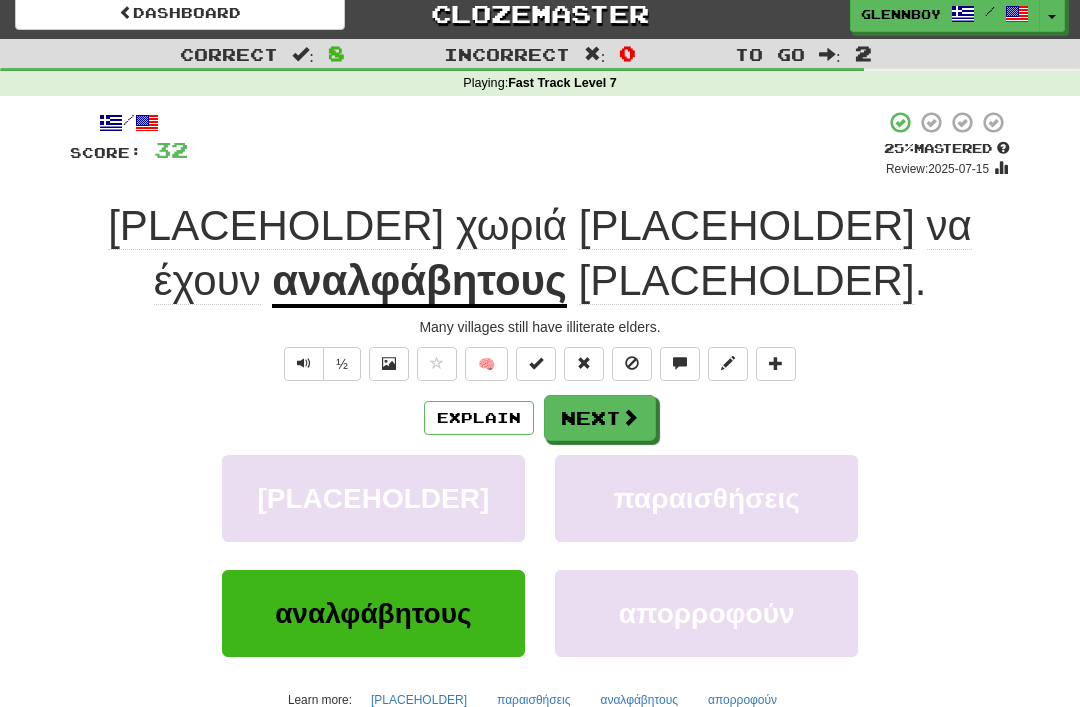 click at bounding box center [632, 364] 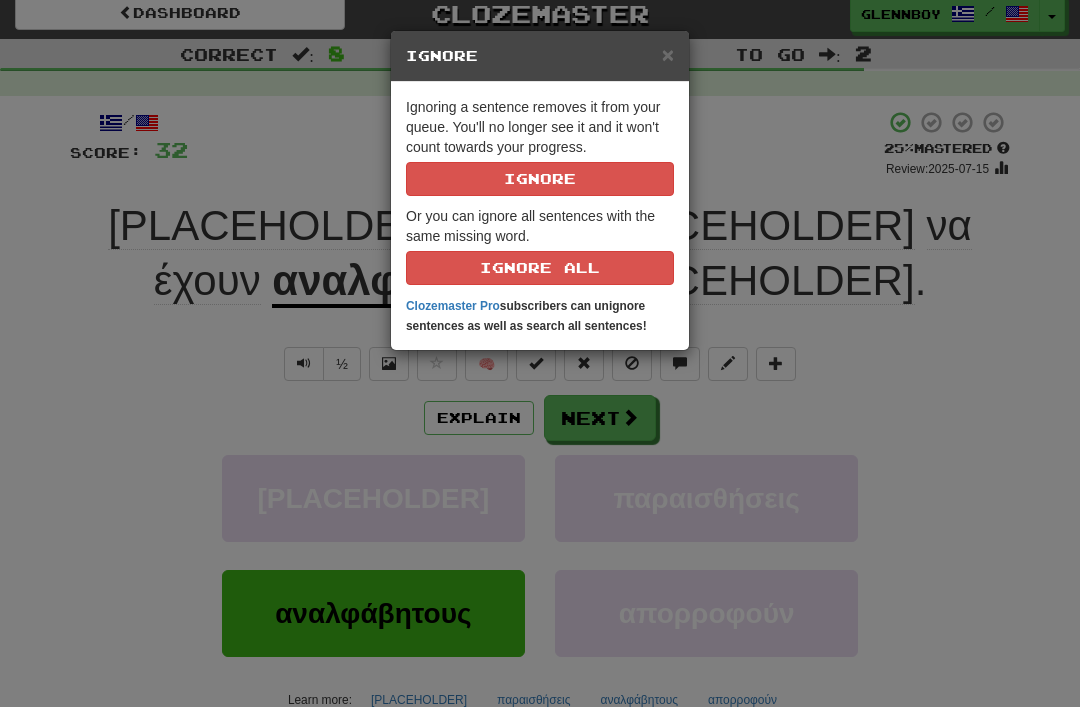 click on "Ignore" at bounding box center [540, 179] 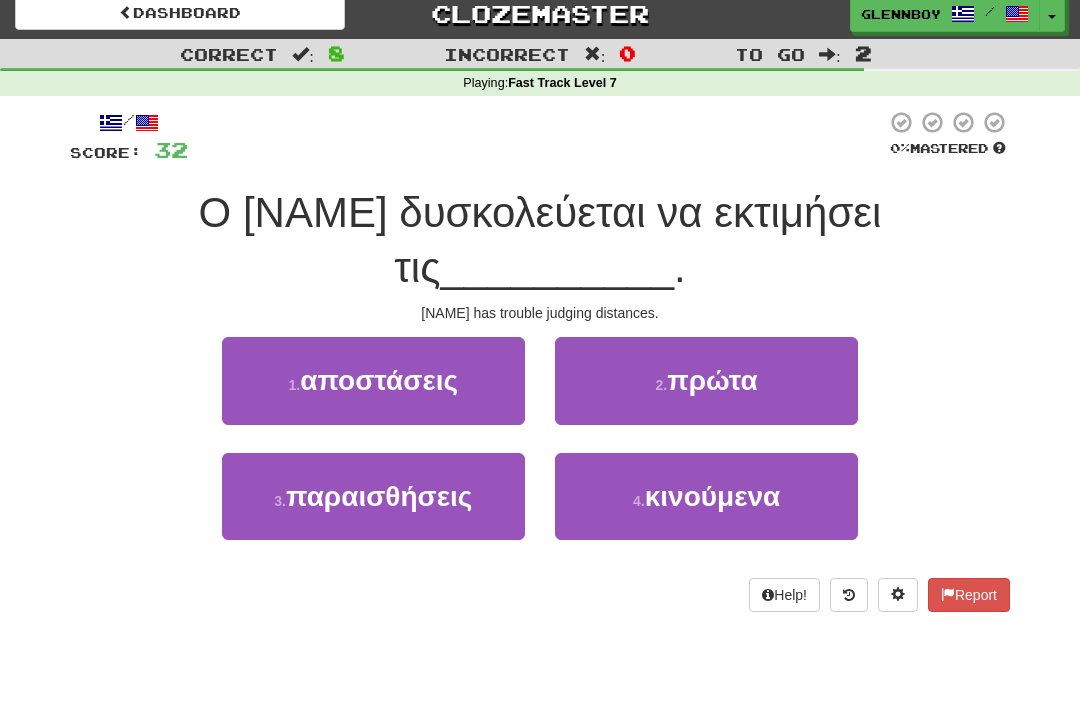 click on "αποστάσεις" at bounding box center [379, 380] 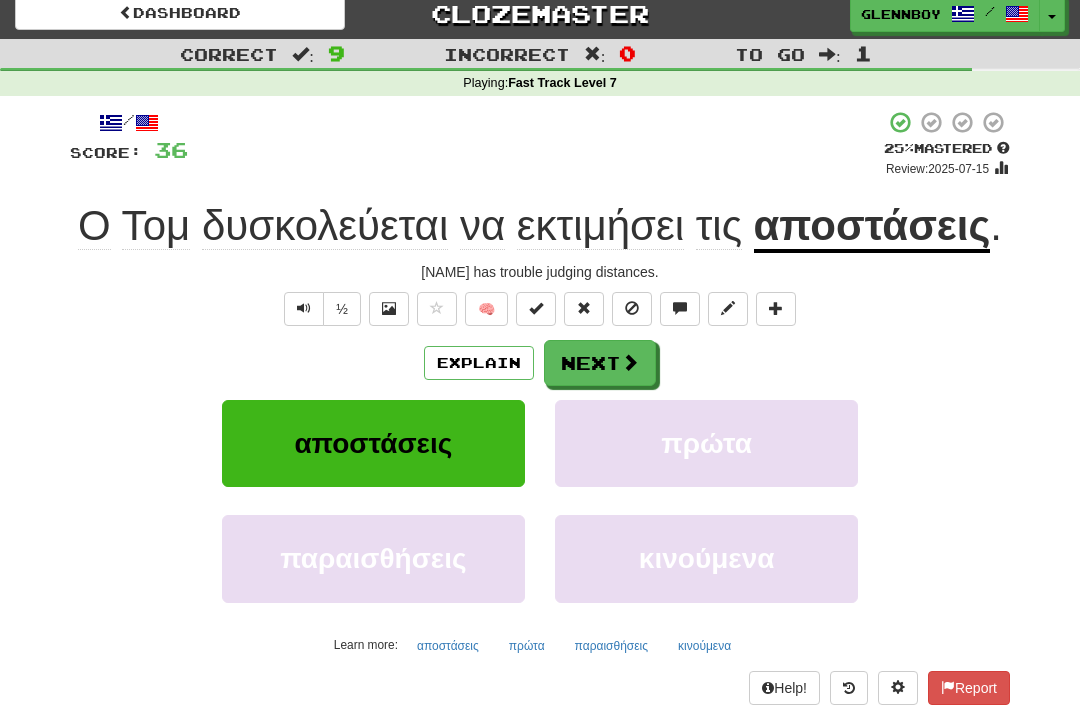 click on "Explain" at bounding box center [479, 363] 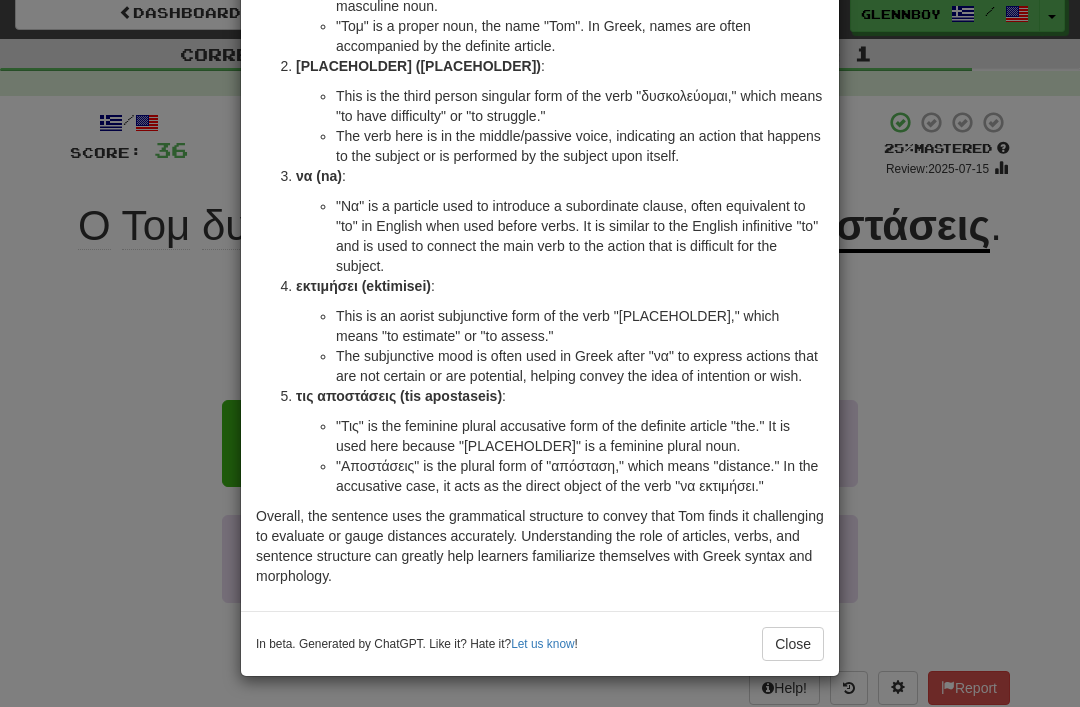 scroll, scrollTop: 241, scrollLeft: 0, axis: vertical 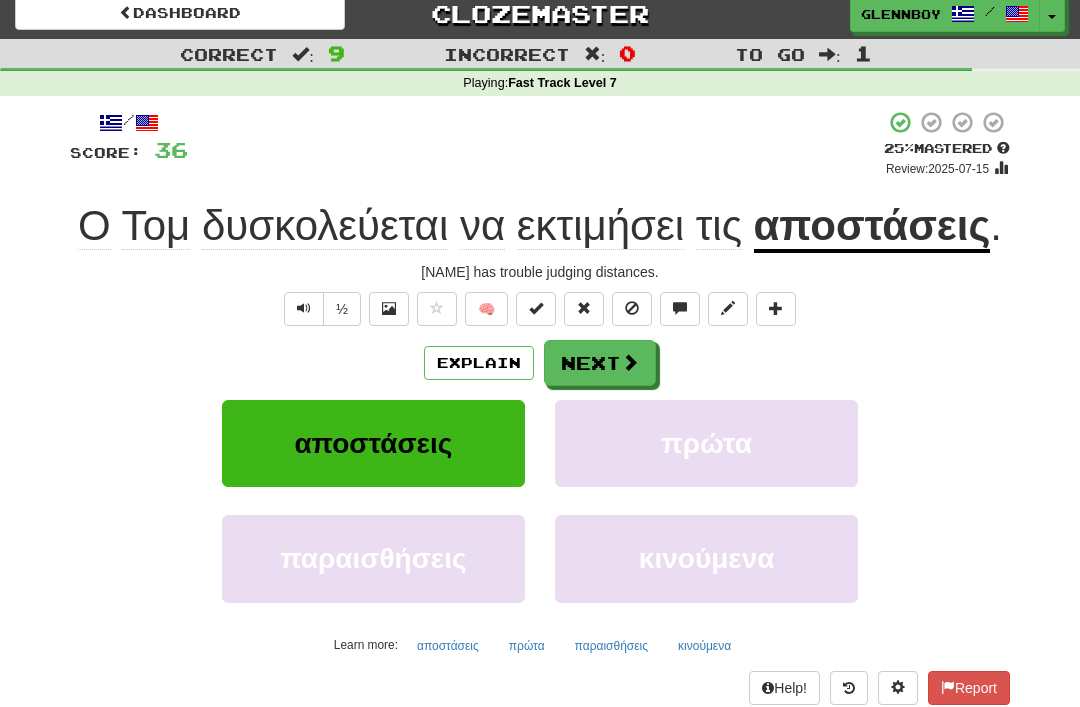 click at bounding box center (632, 308) 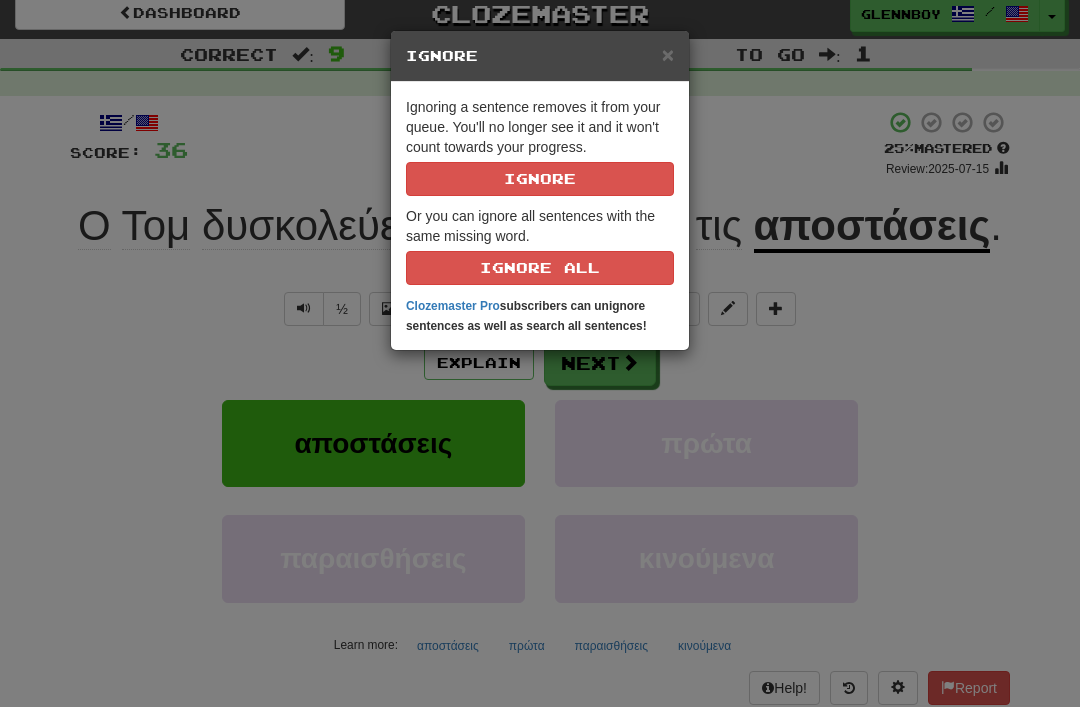 click on "Ignore" at bounding box center [540, 179] 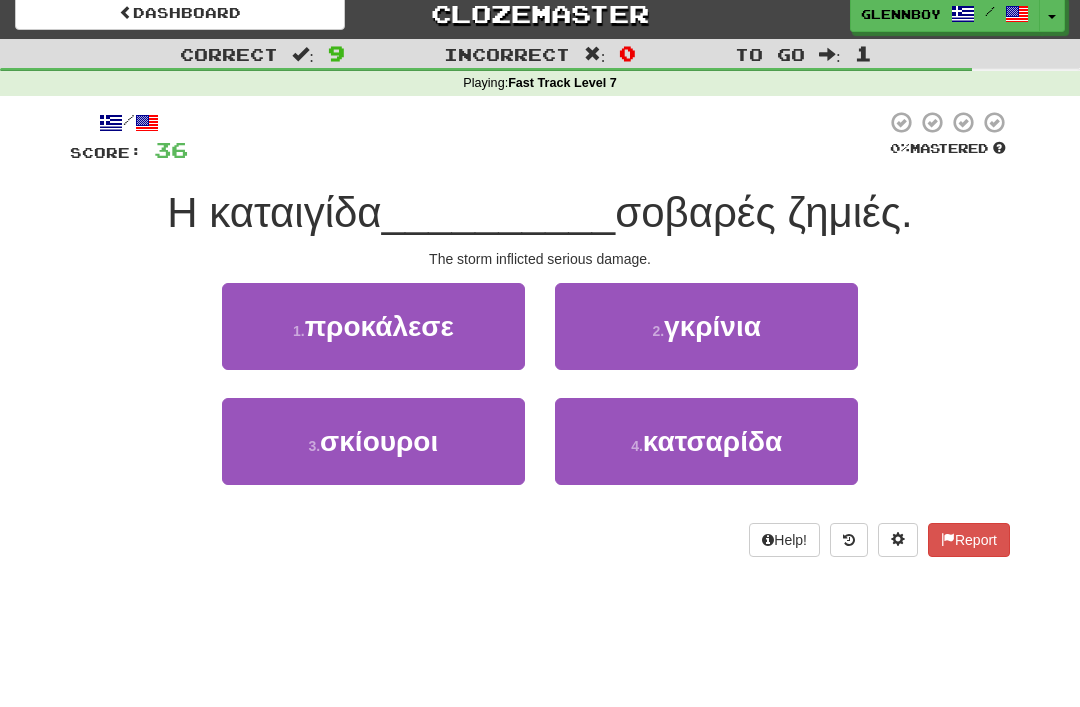 click on "προκάλεσε" at bounding box center (379, 326) 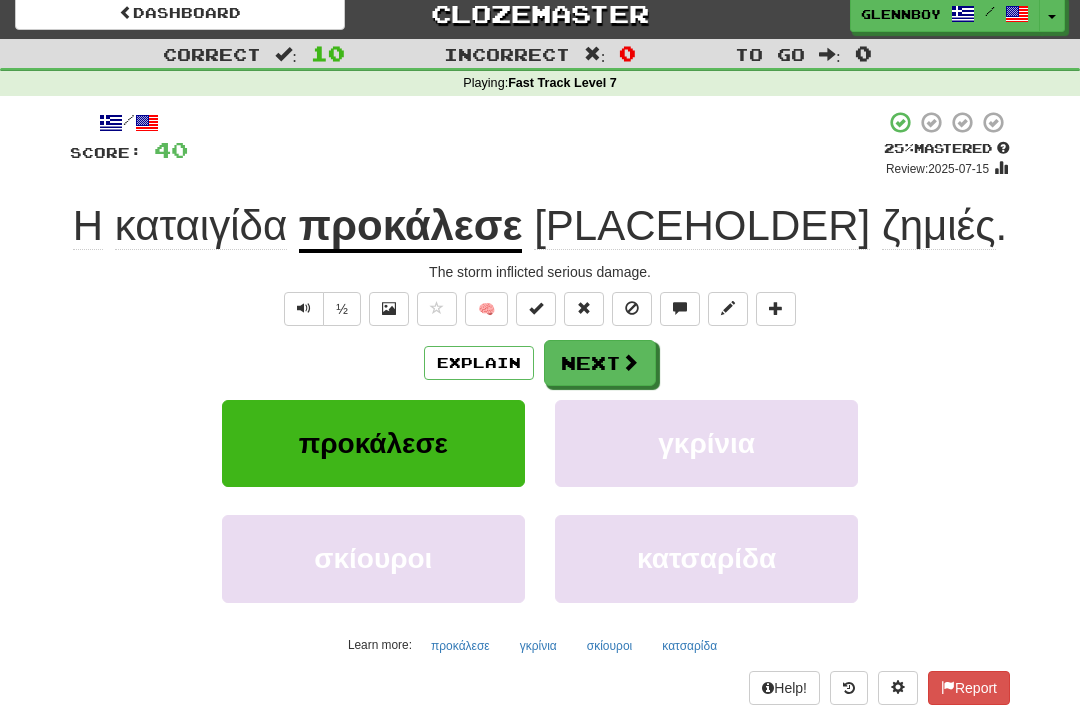 click at bounding box center (632, 309) 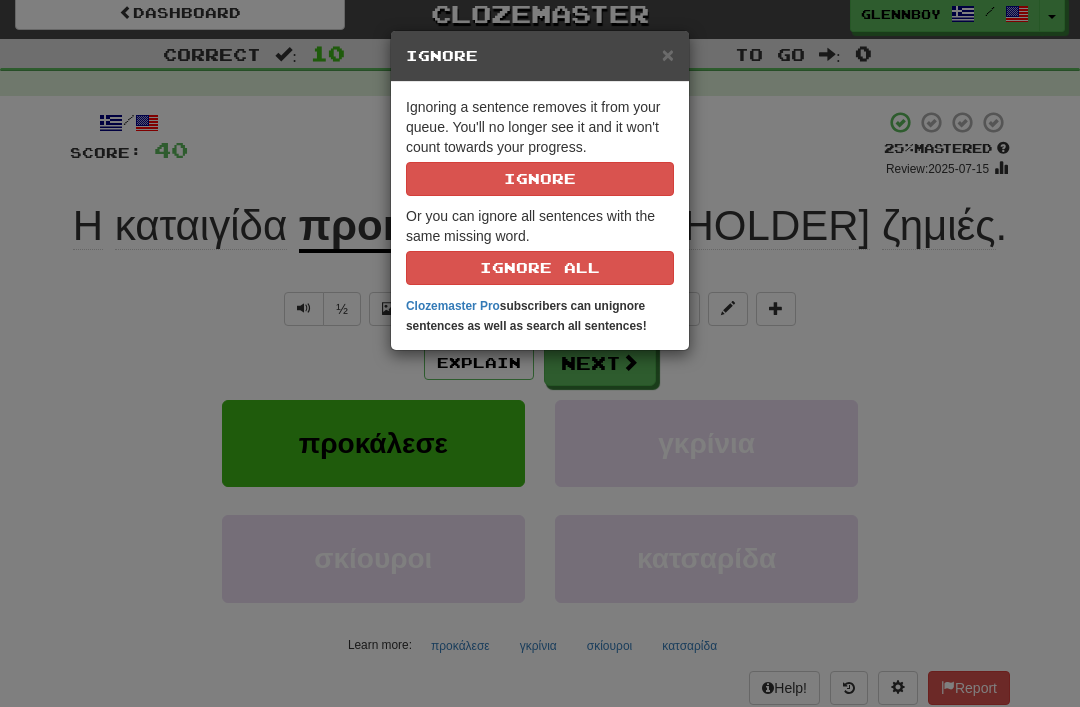 click on "Ignore" at bounding box center [540, 179] 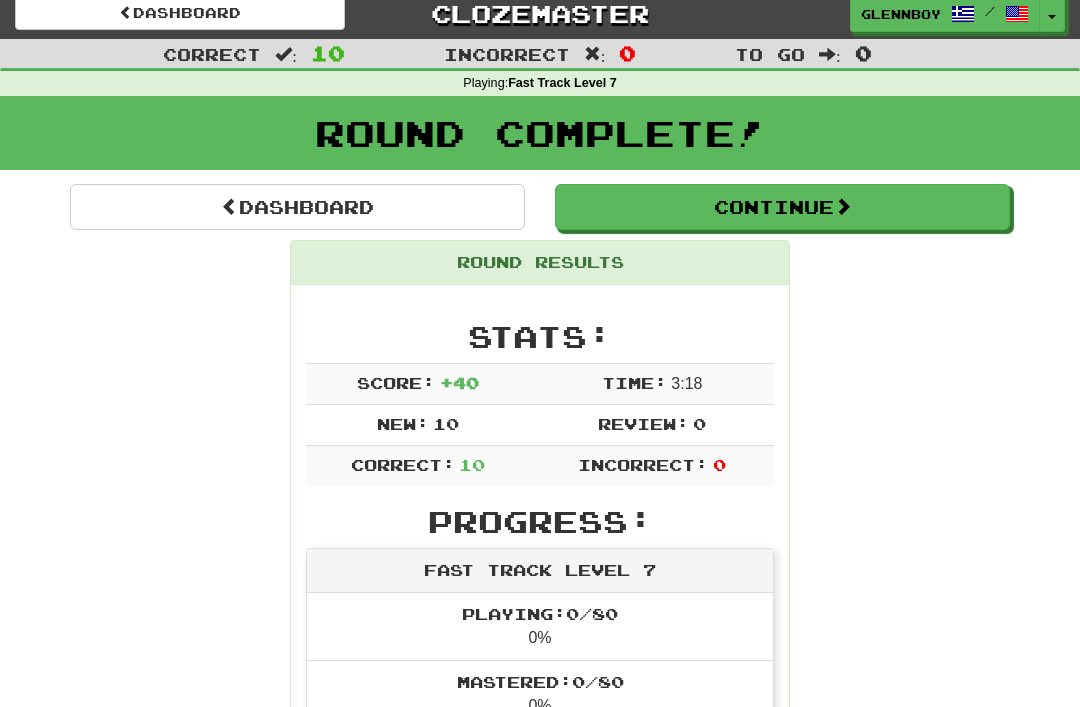 click on "Continue" at bounding box center (782, 207) 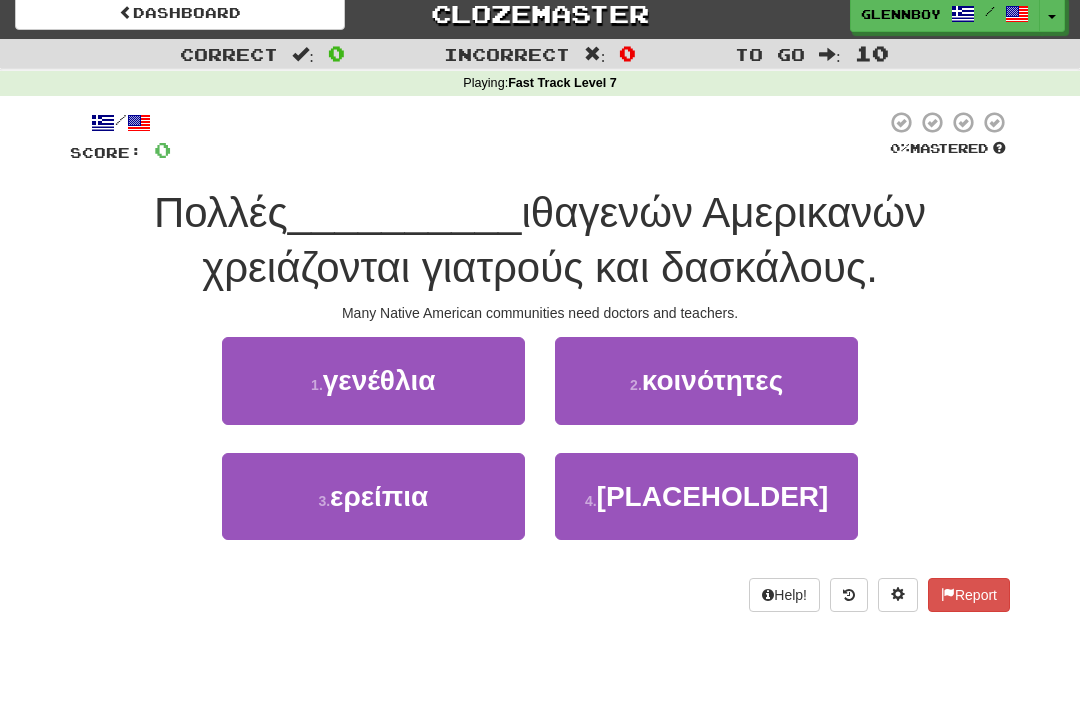 click on "2 ." at bounding box center (636, 385) 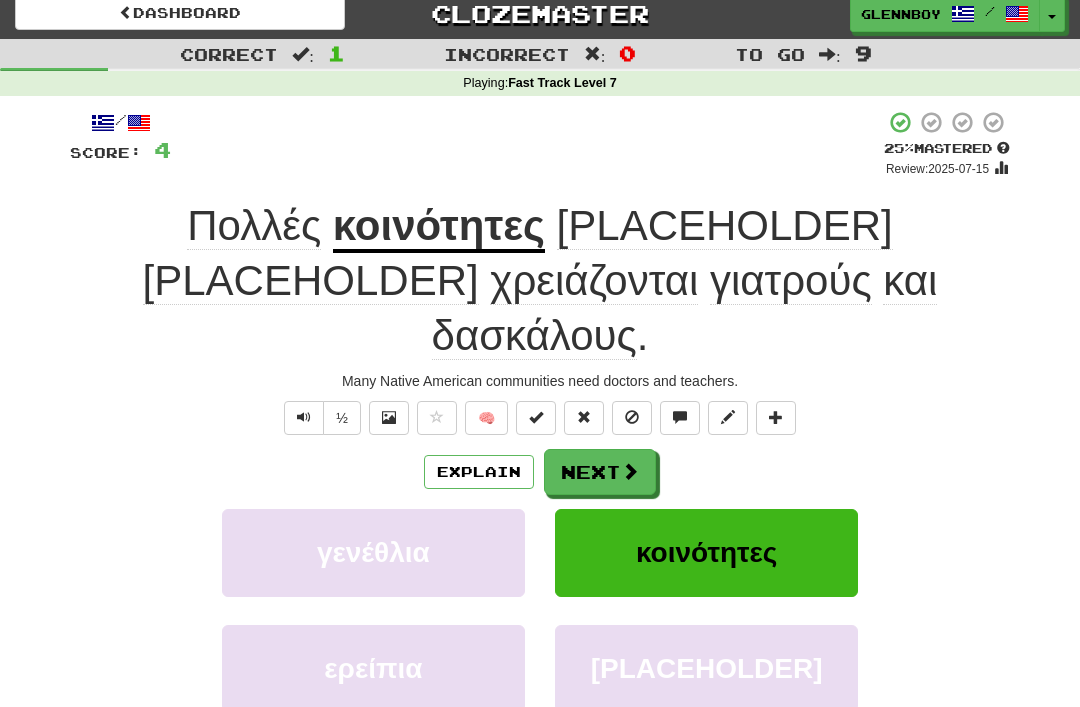 click at bounding box center [632, 418] 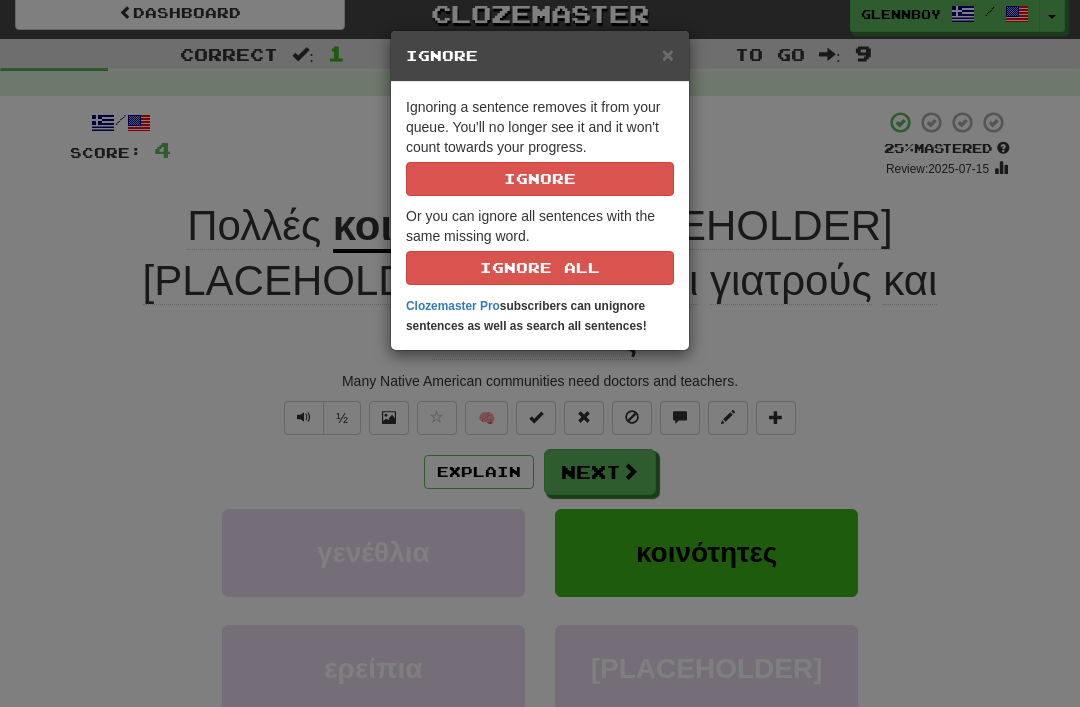 click on "Ignore" at bounding box center [540, 179] 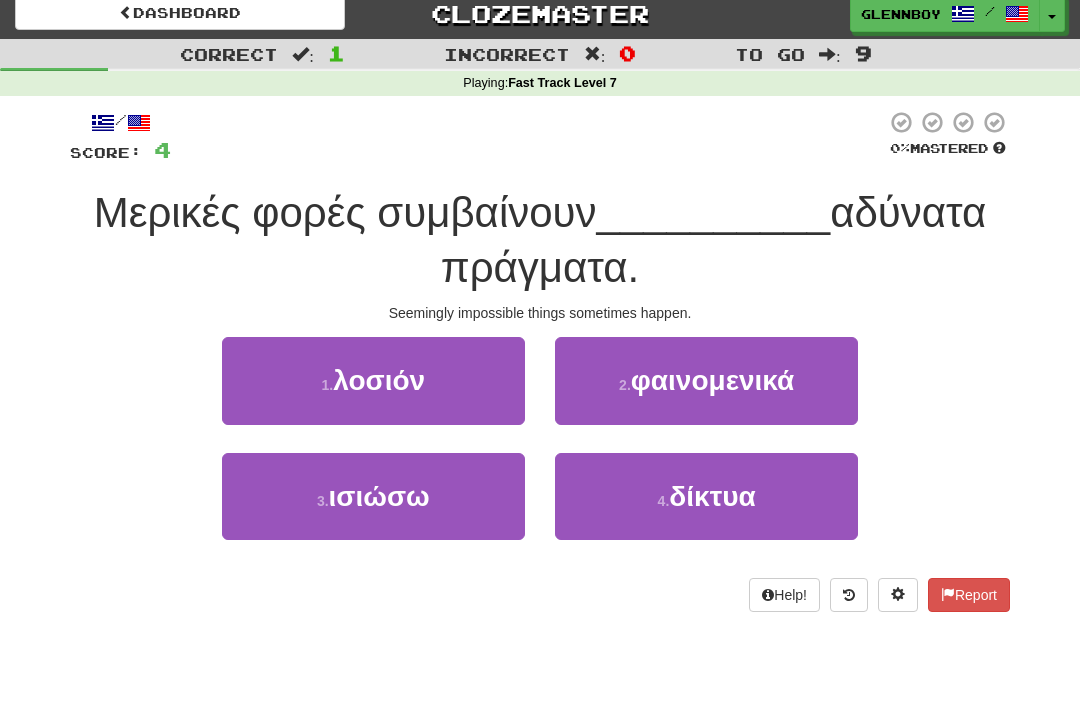 click on "2 . φαινομενικά" at bounding box center (706, 380) 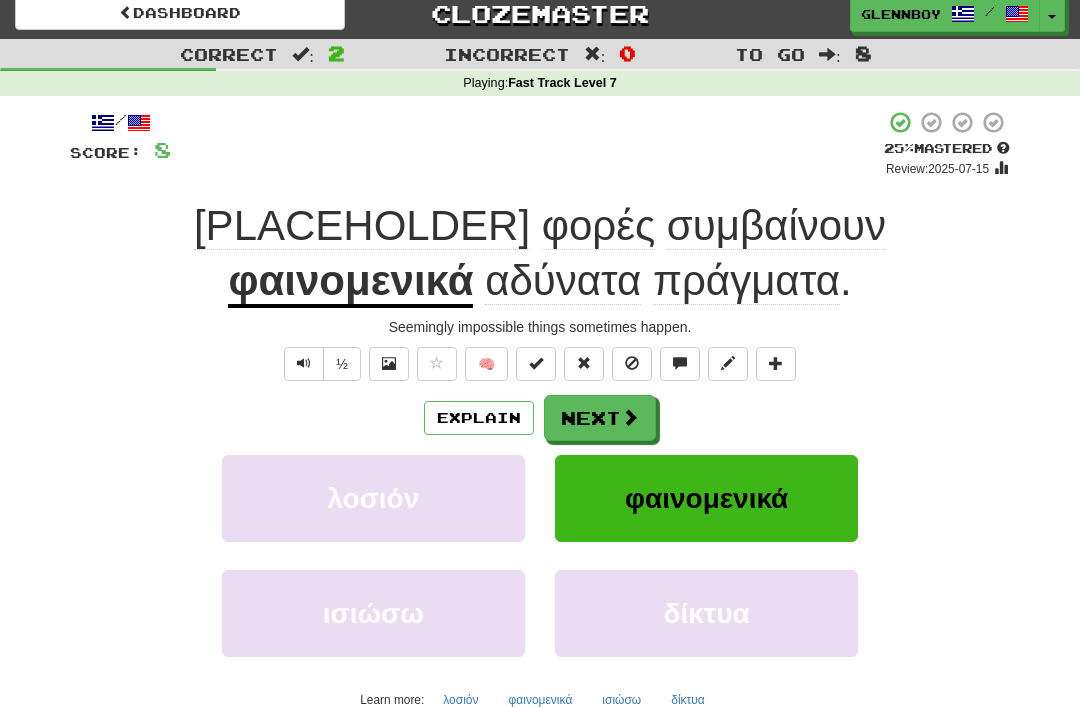 click at bounding box center (632, 363) 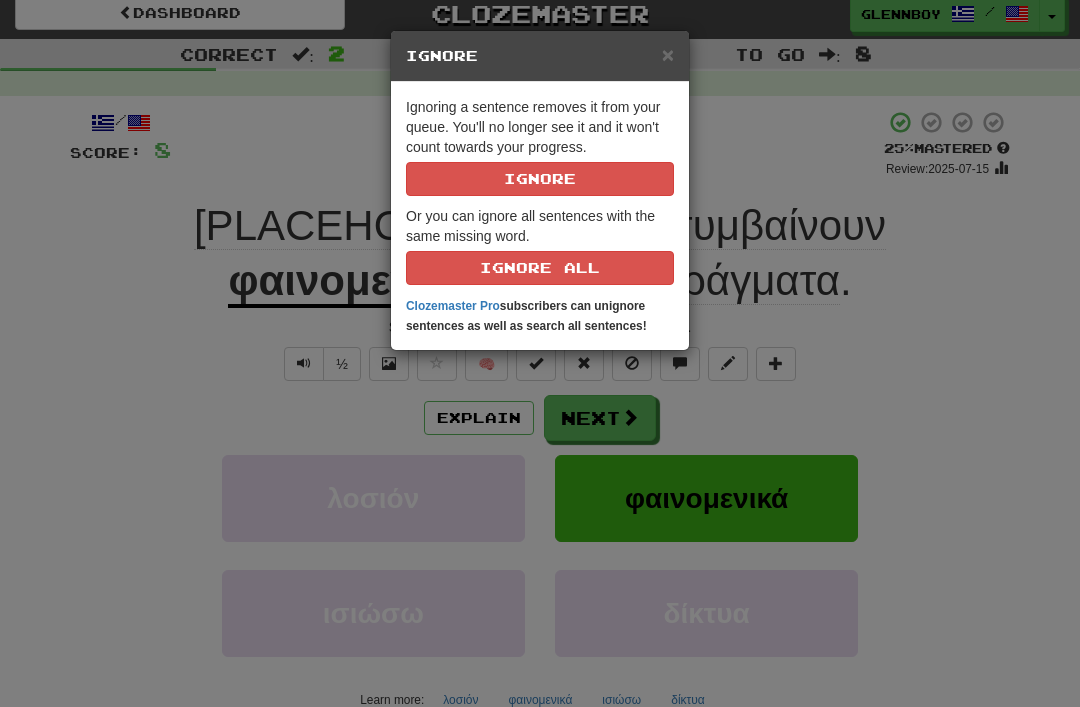 click on "Ignore" at bounding box center [540, 179] 